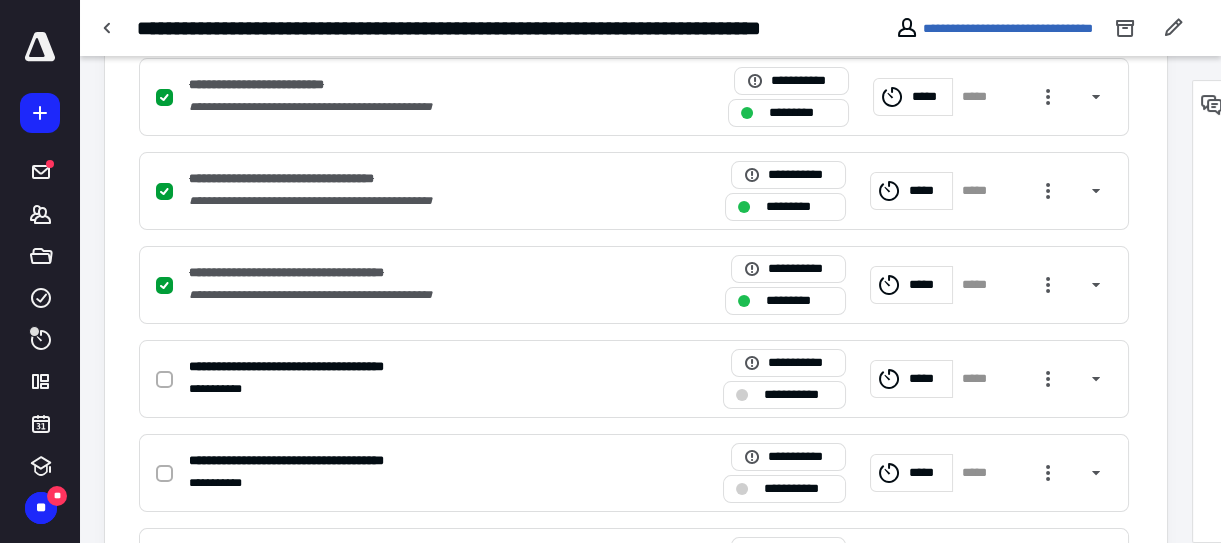 scroll, scrollTop: 727, scrollLeft: 0, axis: vertical 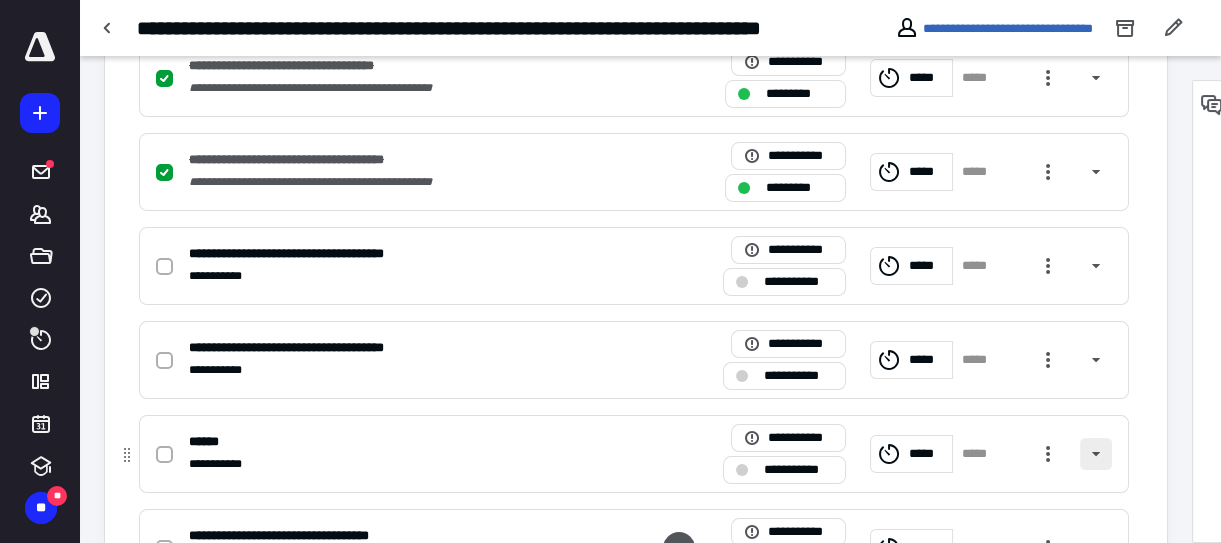 click at bounding box center [1096, 454] 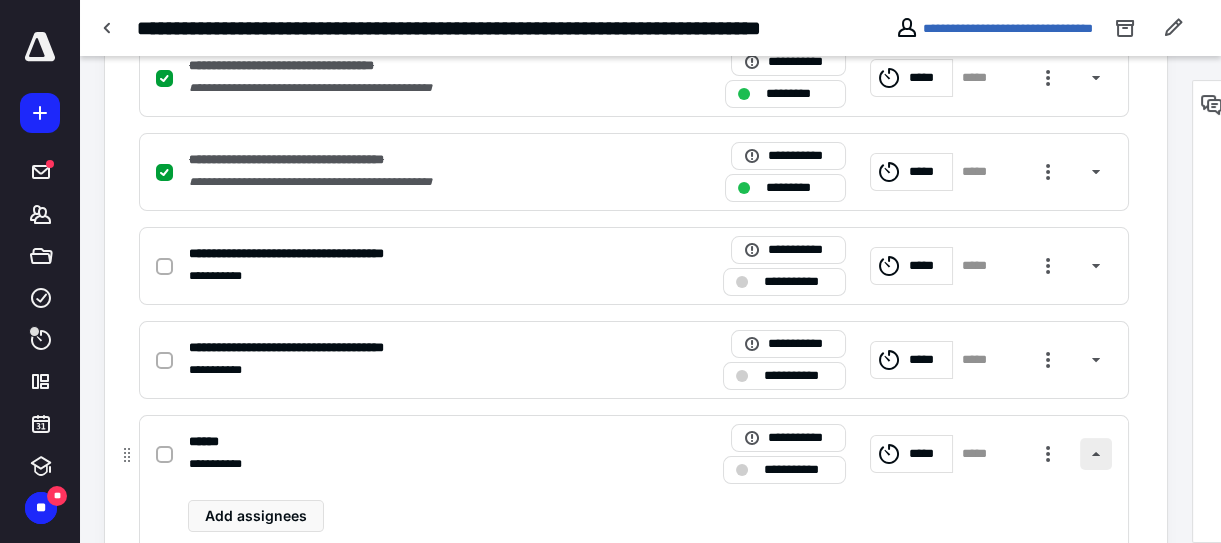 click at bounding box center [1096, 454] 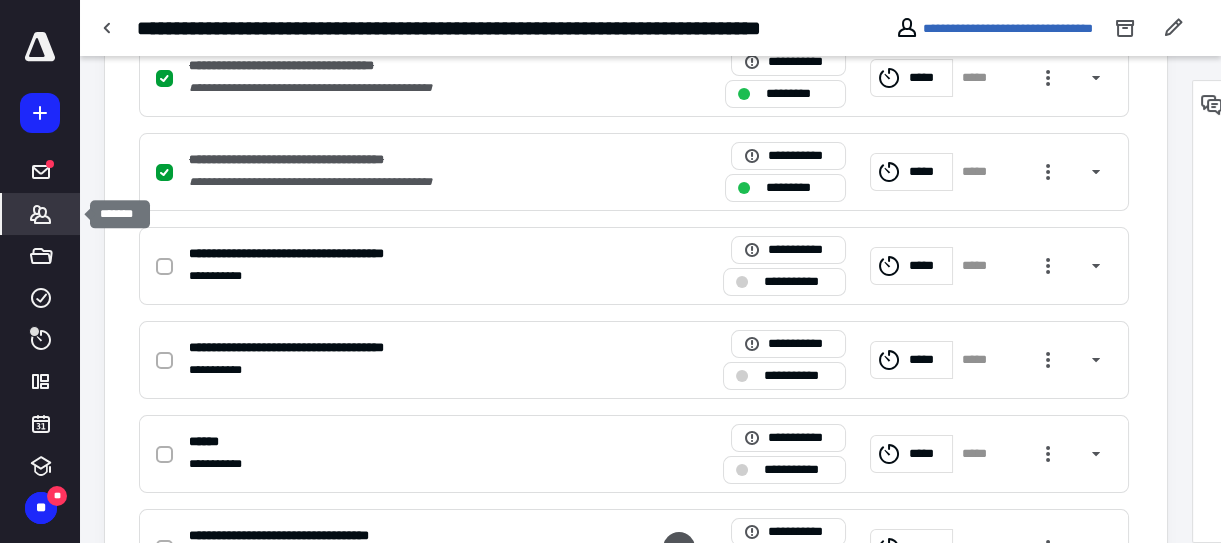 click on "*******" at bounding box center [41, 214] 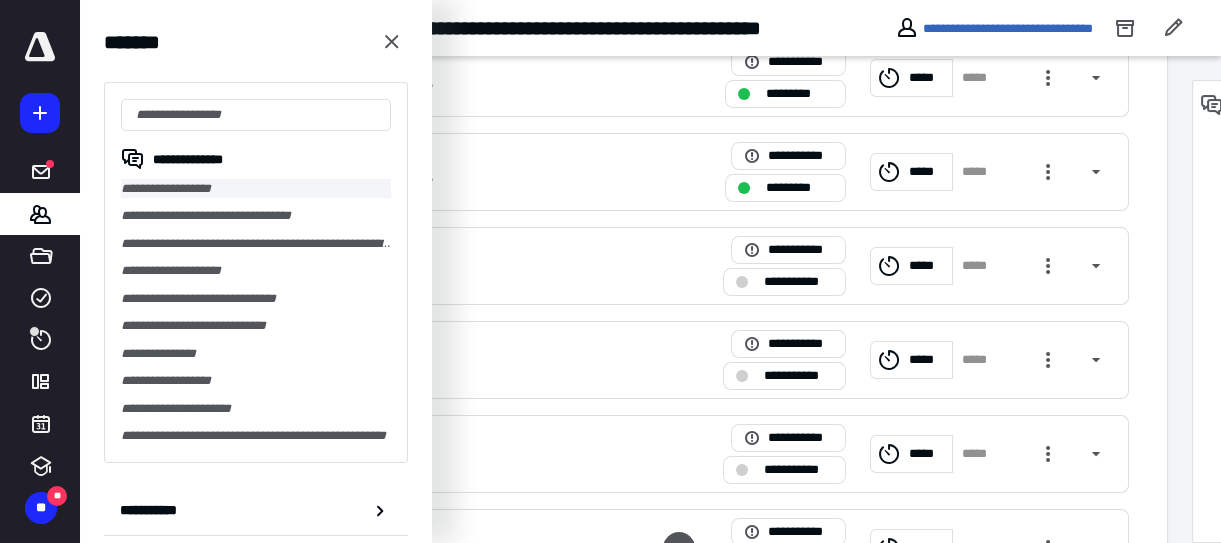 click on "**********" at bounding box center [256, 188] 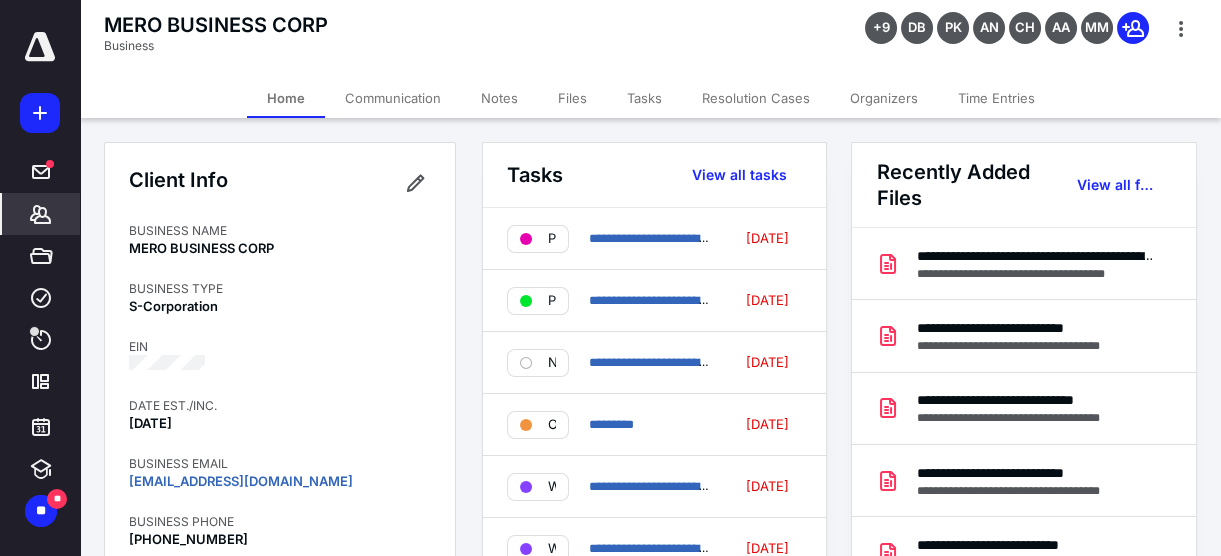 click on "Files" at bounding box center (572, 98) 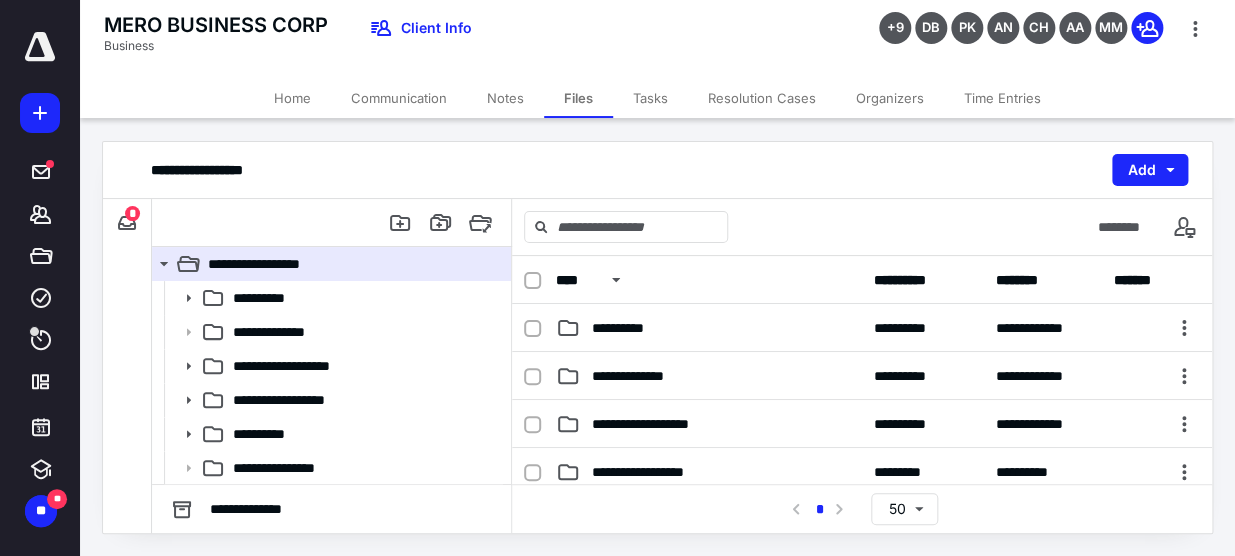 click on "Tasks" at bounding box center [650, 98] 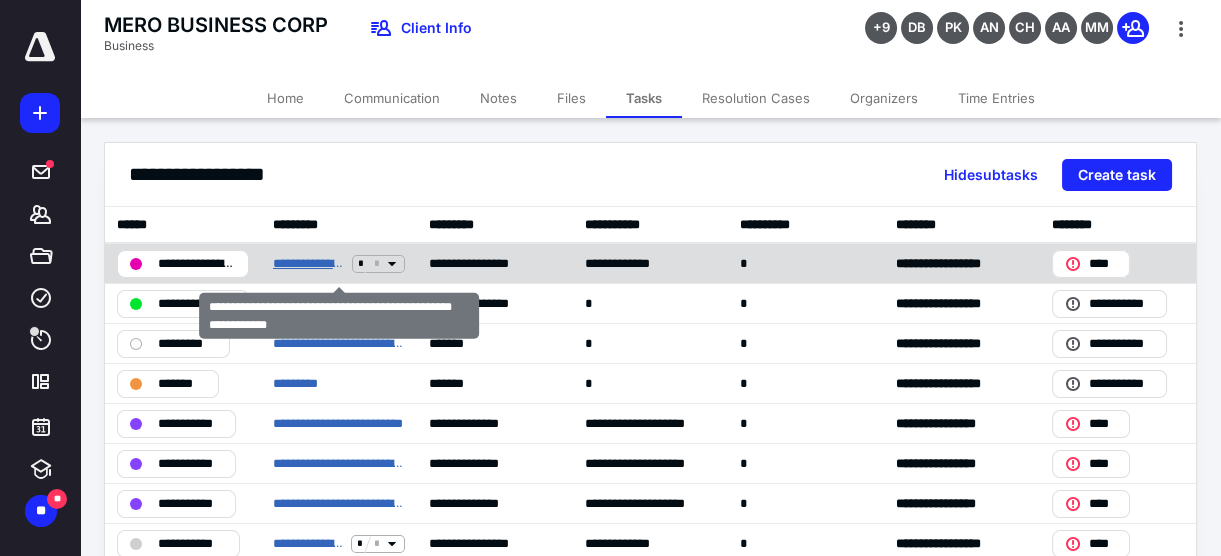 click on "**********" at bounding box center (308, 263) 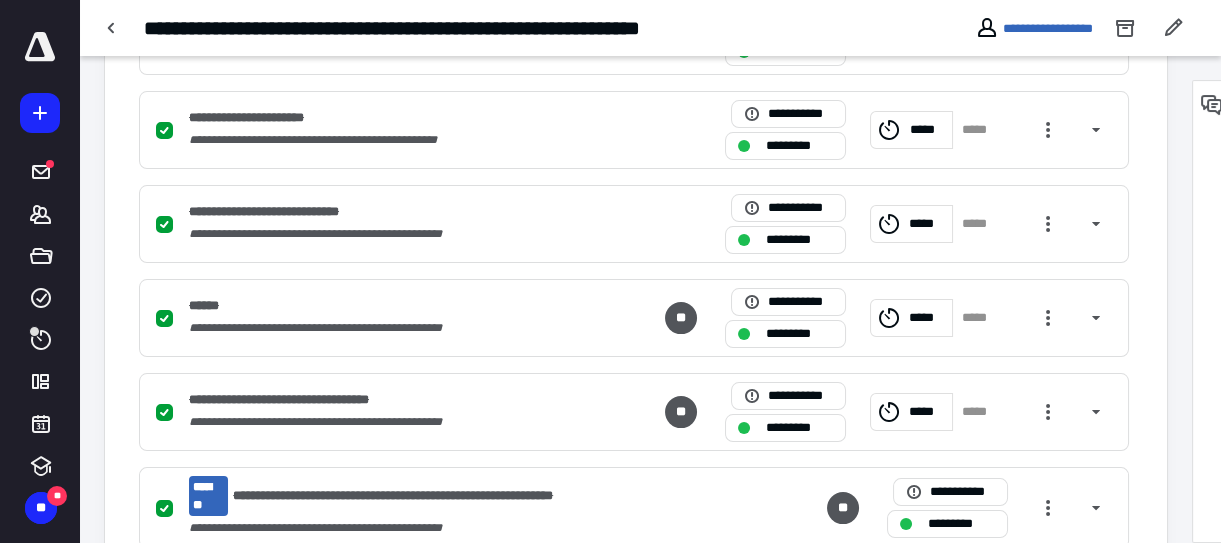 scroll, scrollTop: 545, scrollLeft: 0, axis: vertical 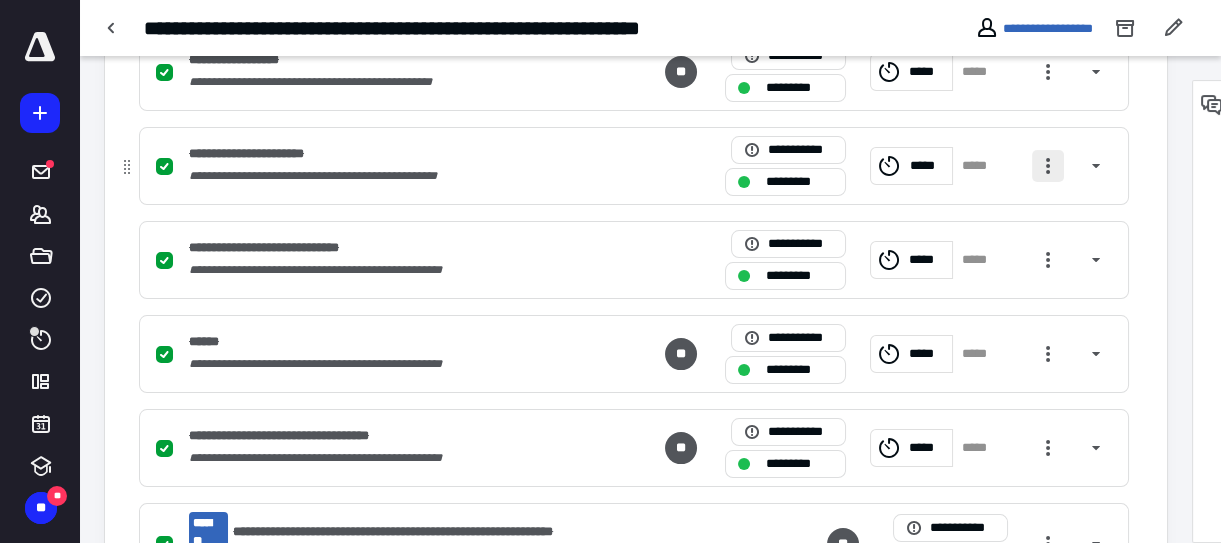 click at bounding box center (1048, 166) 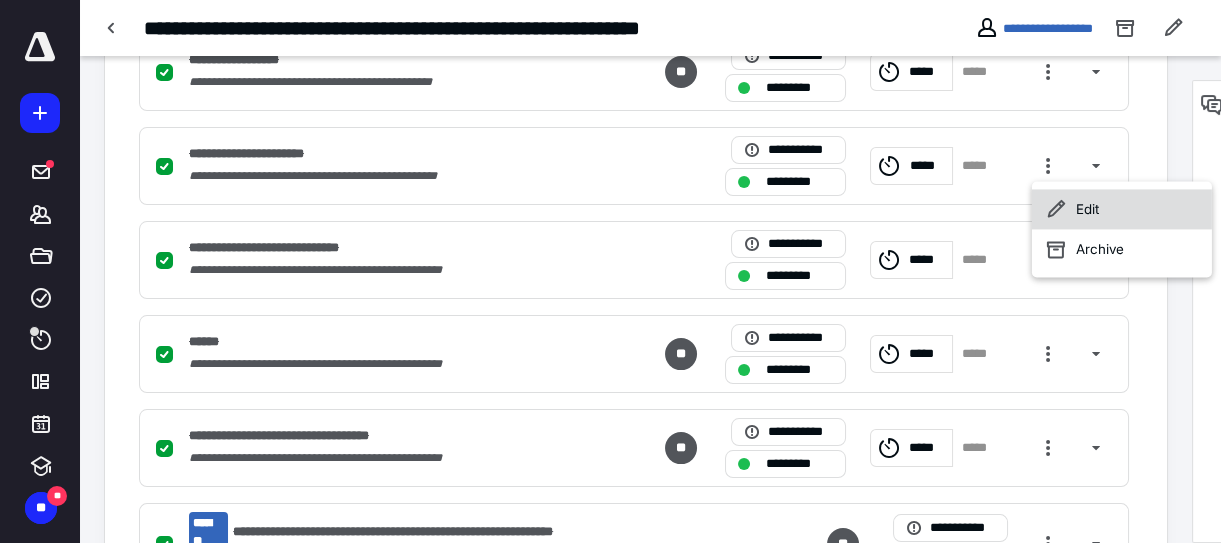 click on "Edit" at bounding box center [1122, 209] 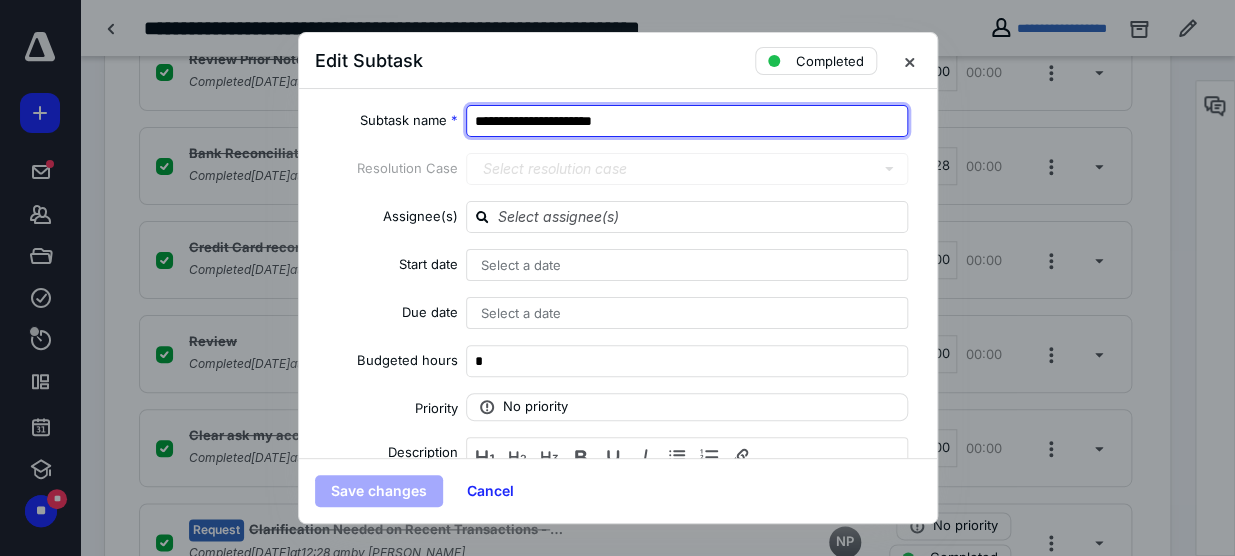 drag, startPoint x: 642, startPoint y: 111, endPoint x: 606, endPoint y: 111, distance: 36 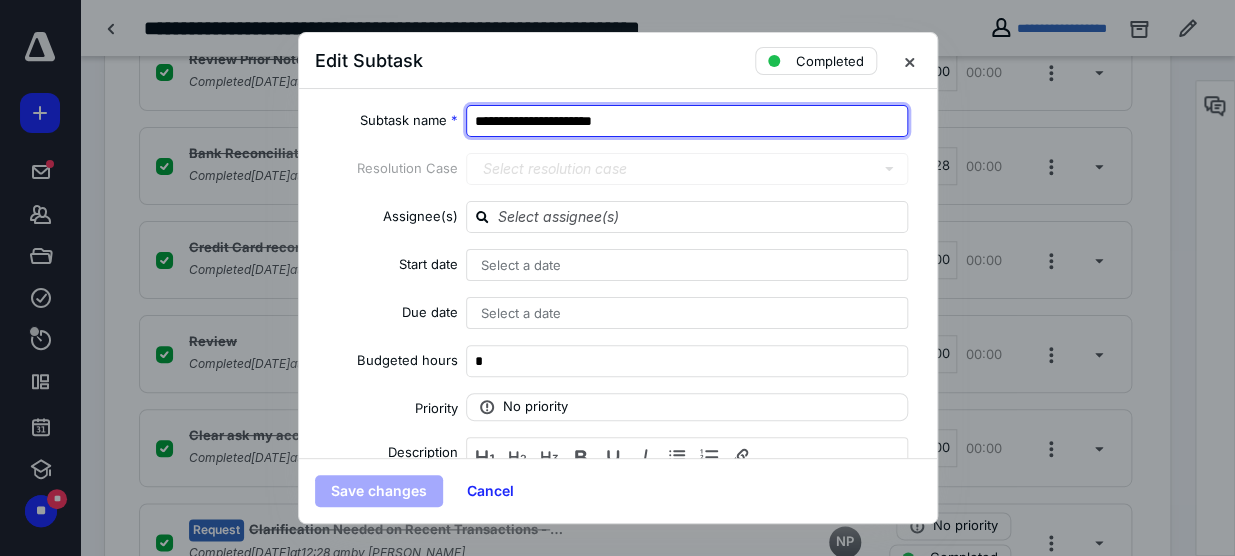 click on "**********" at bounding box center (687, 121) 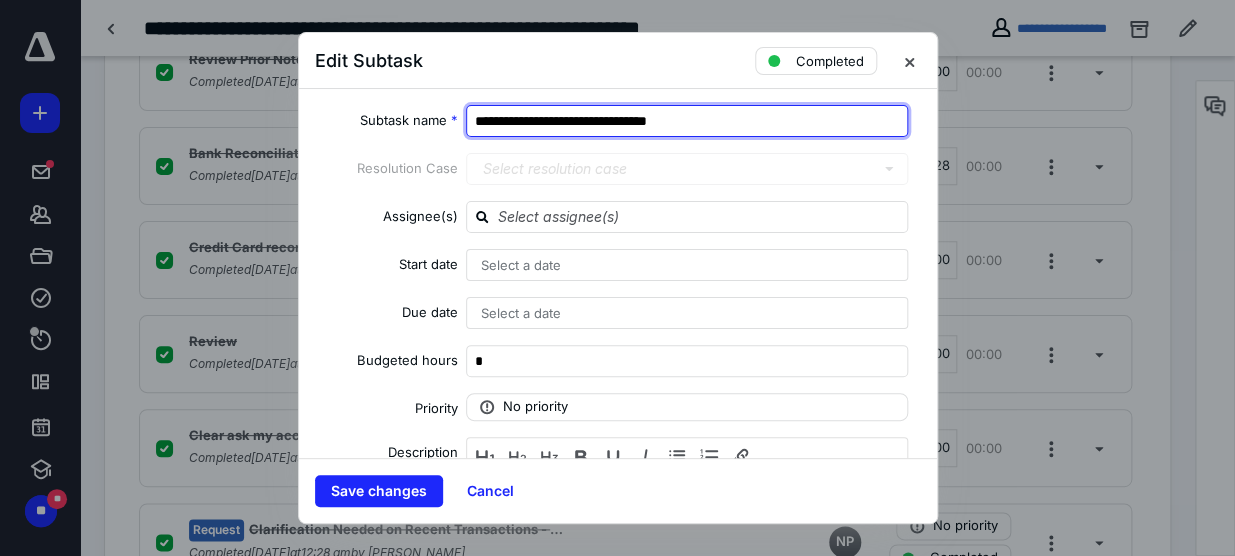 drag, startPoint x: 621, startPoint y: 119, endPoint x: 609, endPoint y: 122, distance: 12.369317 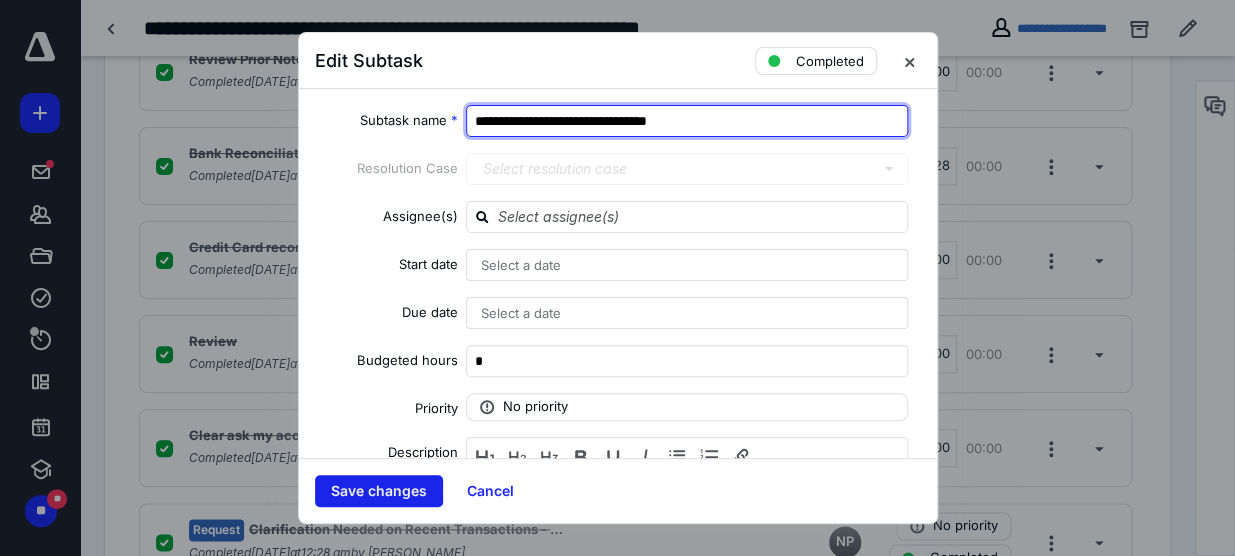 type on "**********" 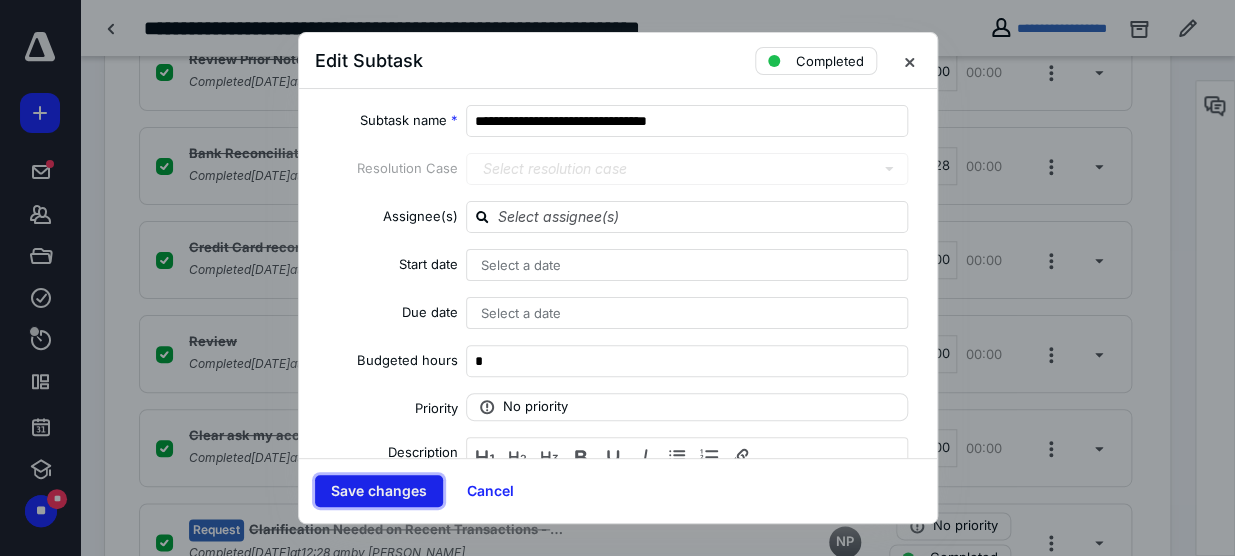 click on "Save changes" at bounding box center (379, 491) 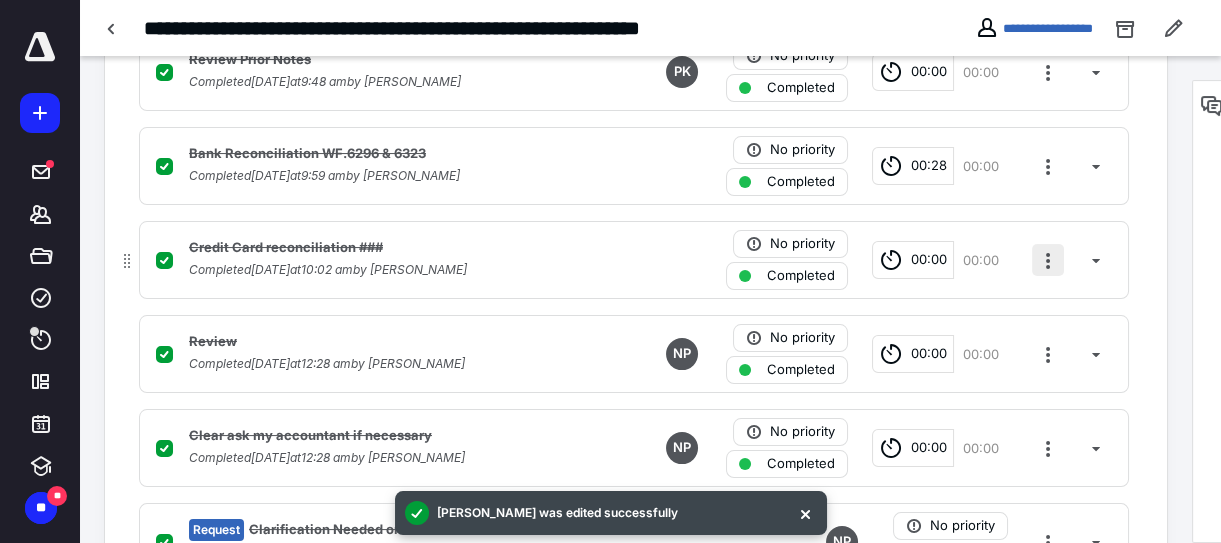 click at bounding box center (1048, 260) 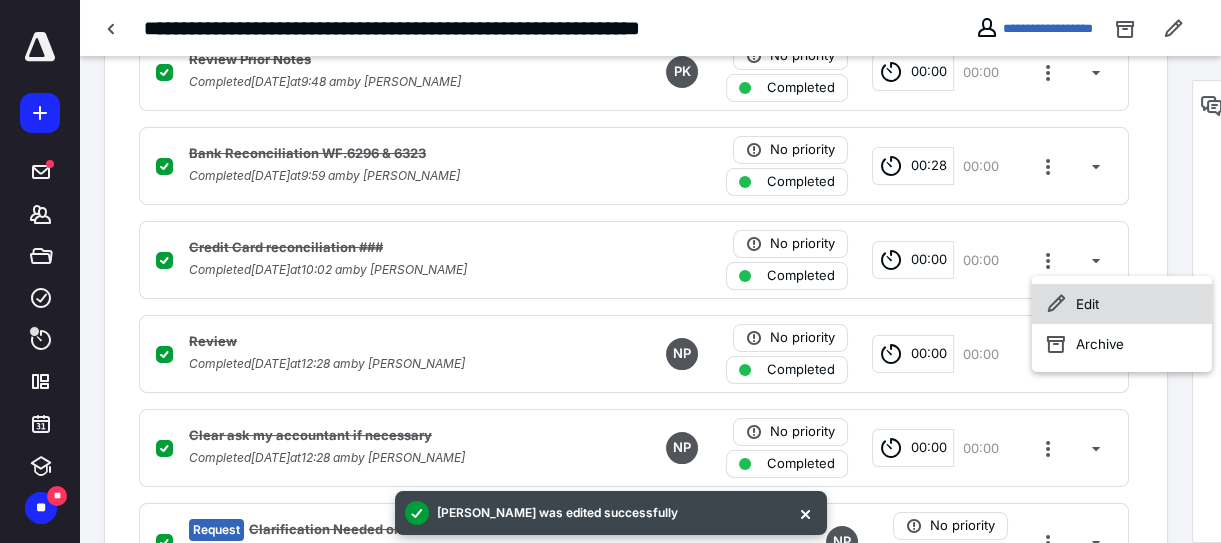 click 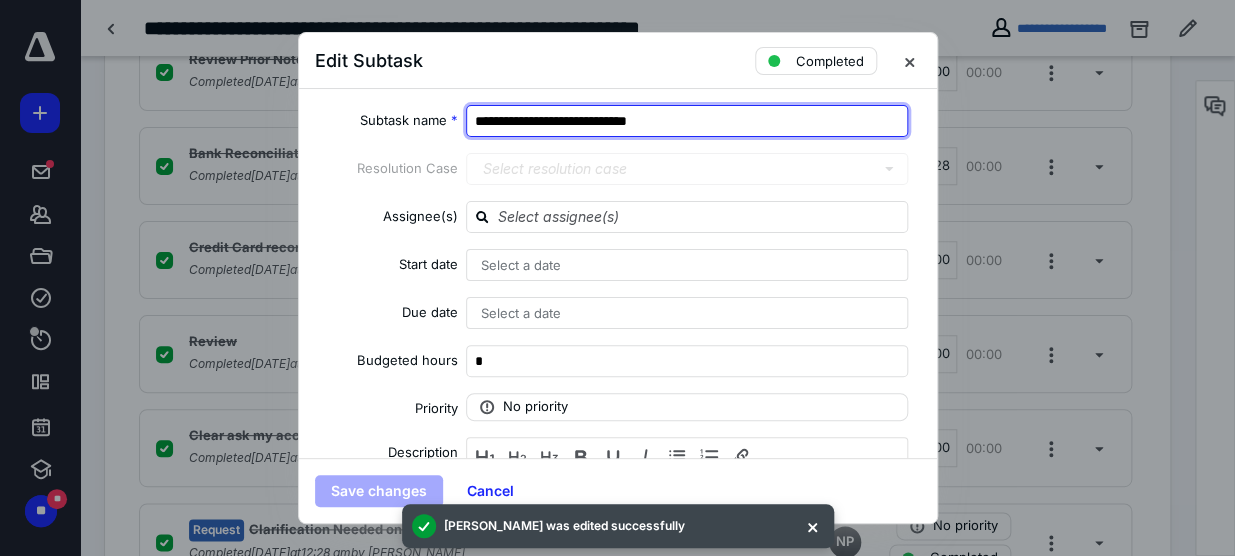 drag, startPoint x: 676, startPoint y: 118, endPoint x: 643, endPoint y: 128, distance: 34.48188 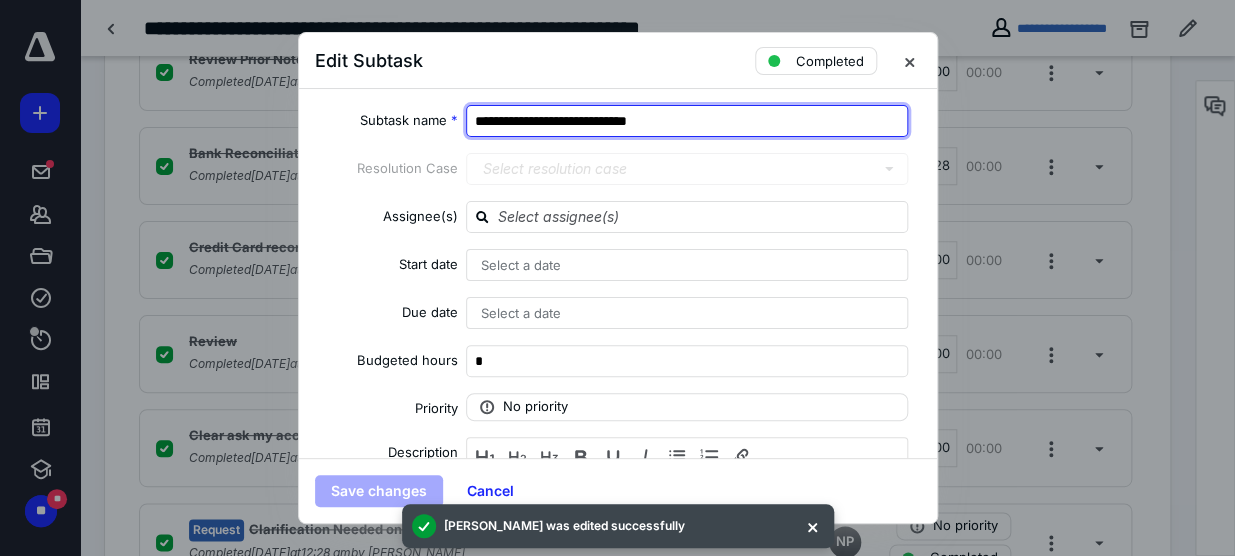 click on "**********" at bounding box center (687, 121) 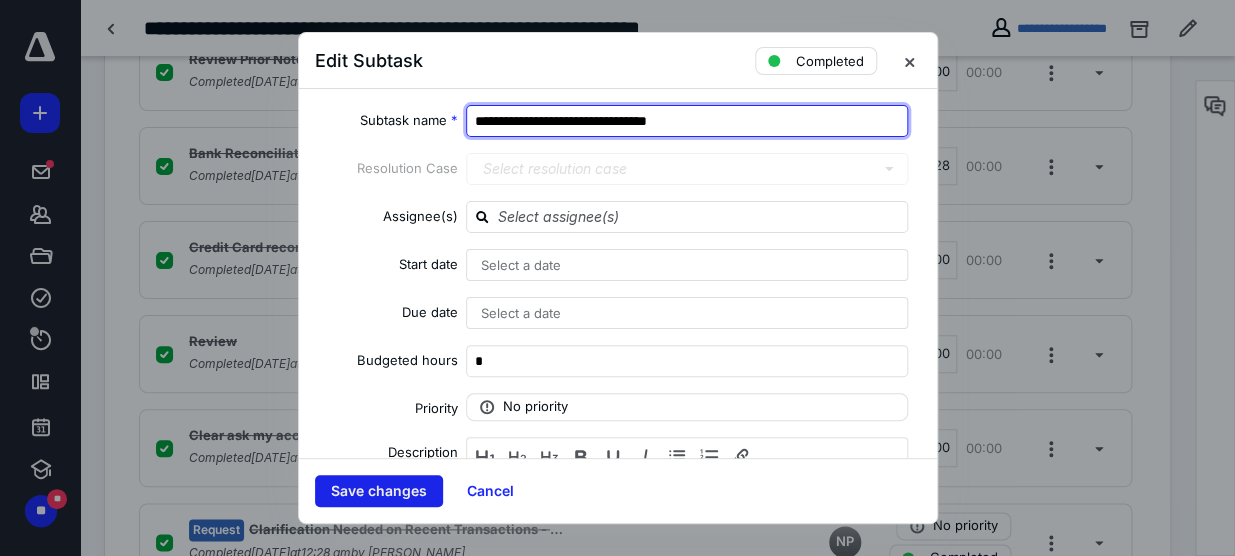 type on "**********" 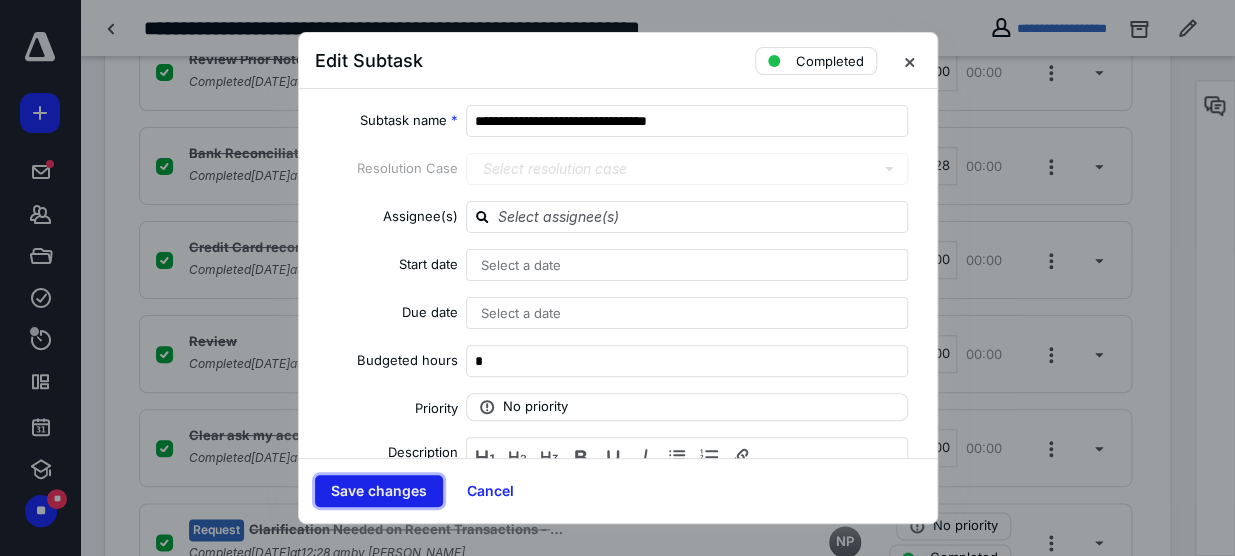 click on "Save changes" at bounding box center [379, 491] 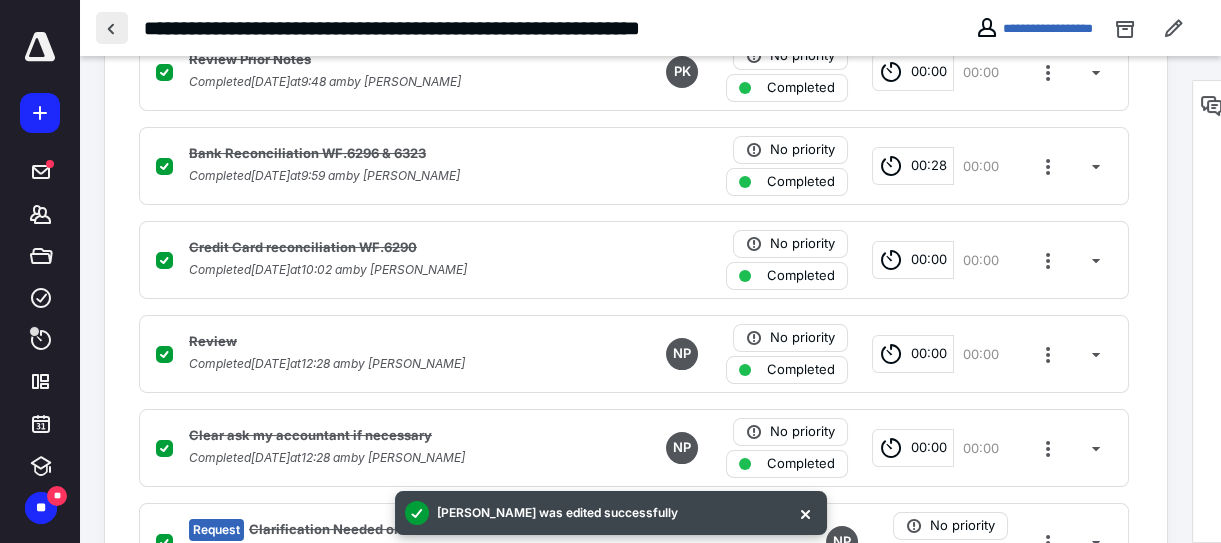 click at bounding box center (112, 28) 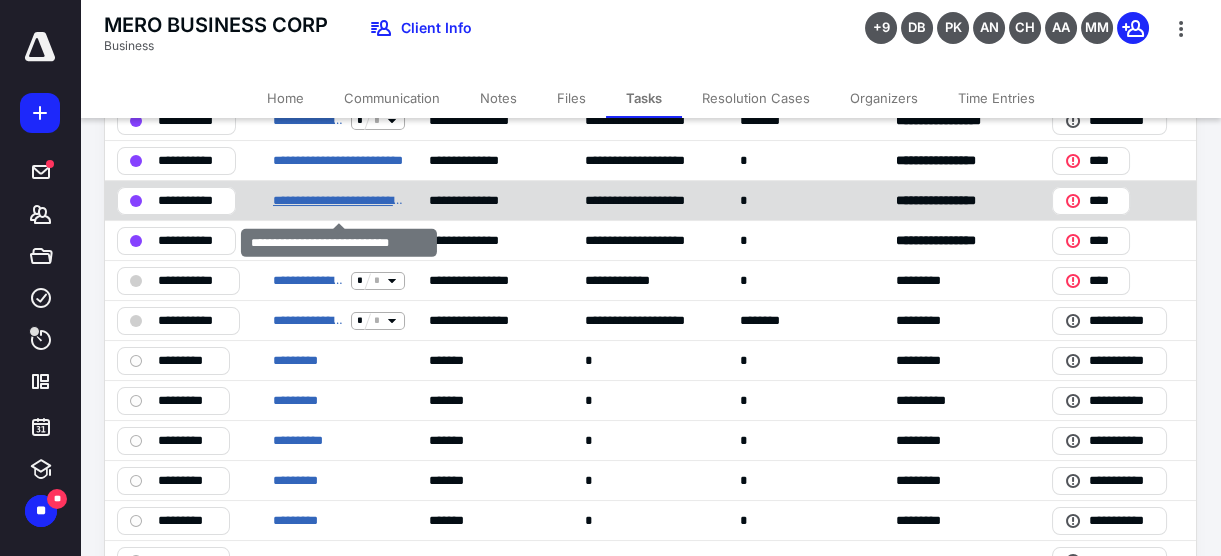 scroll, scrollTop: 454, scrollLeft: 0, axis: vertical 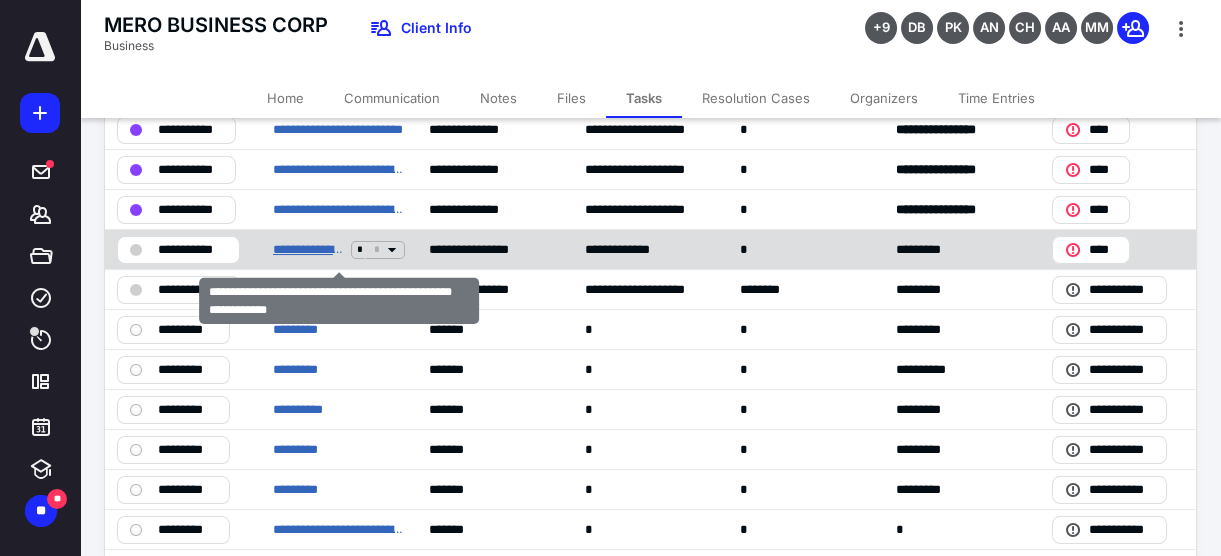 click on "**********" at bounding box center [308, 249] 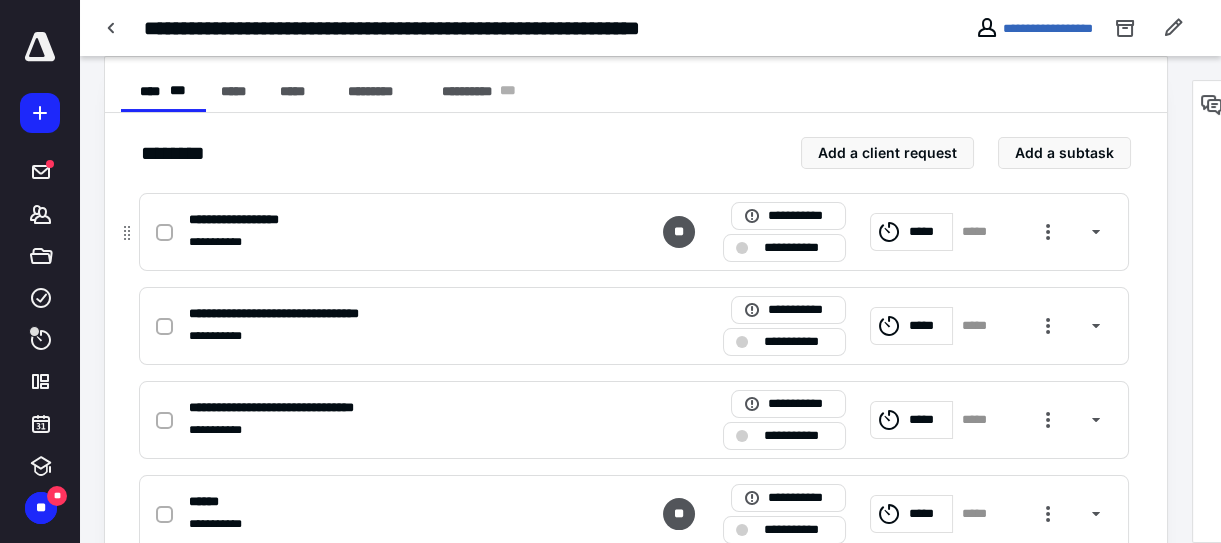 scroll, scrollTop: 454, scrollLeft: 0, axis: vertical 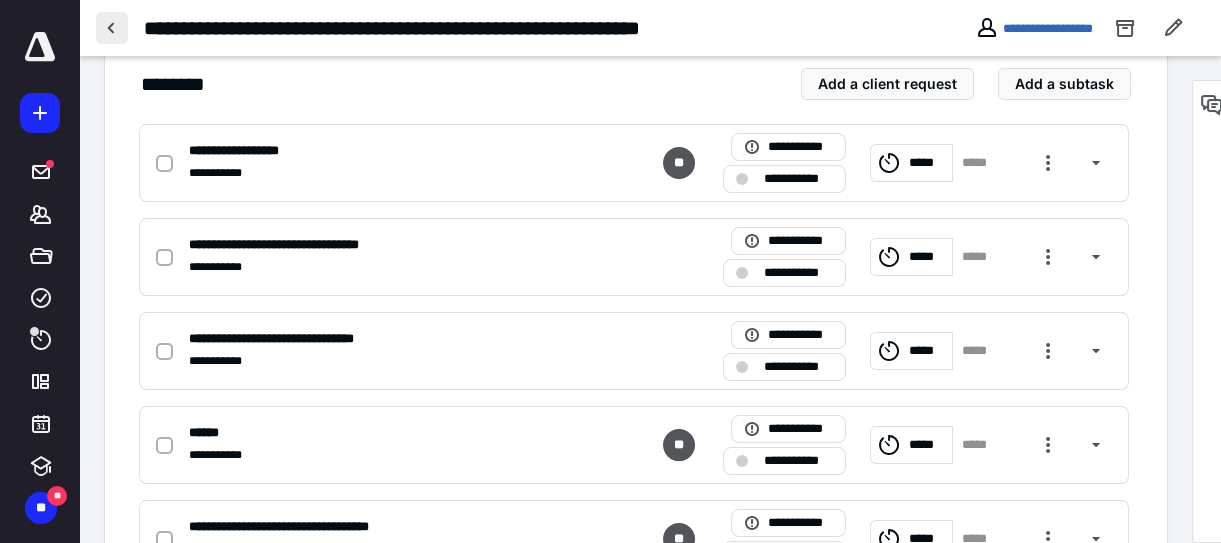 click at bounding box center (112, 28) 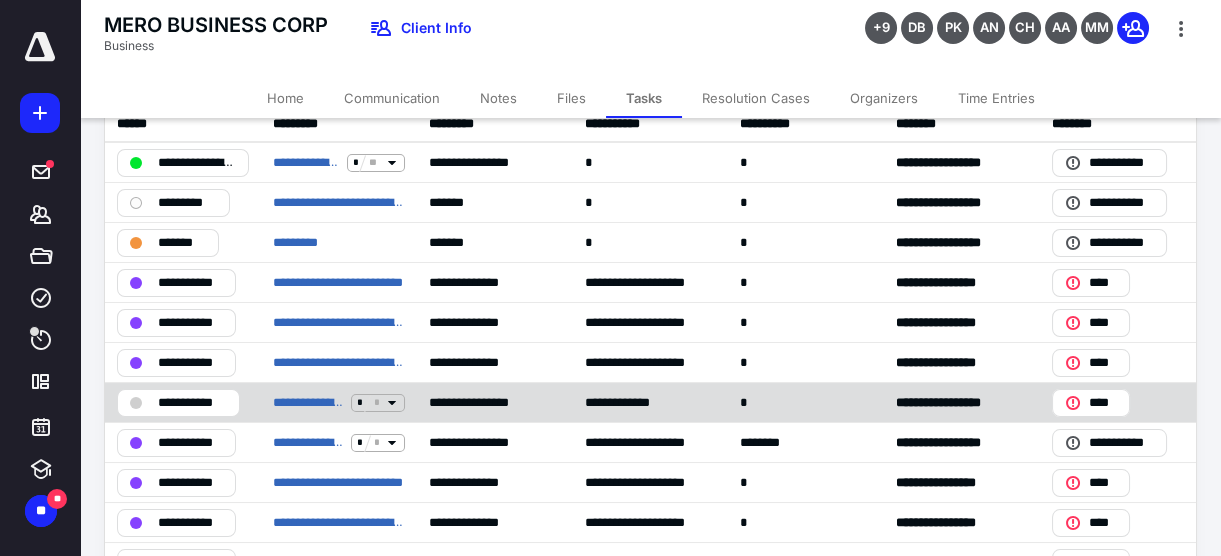 scroll, scrollTop: 181, scrollLeft: 0, axis: vertical 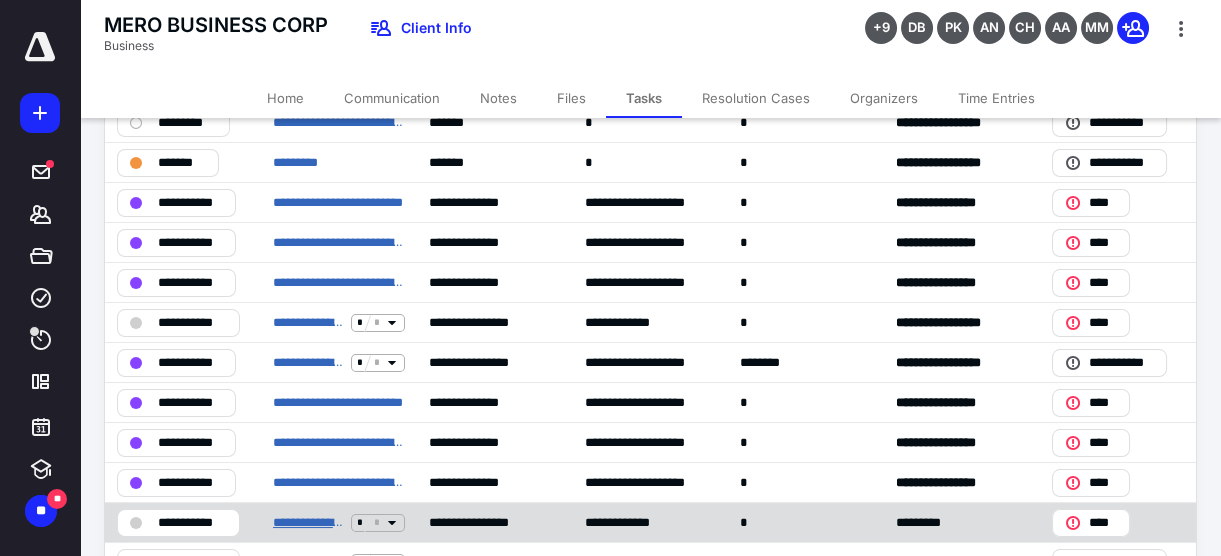 click on "**********" at bounding box center (308, 522) 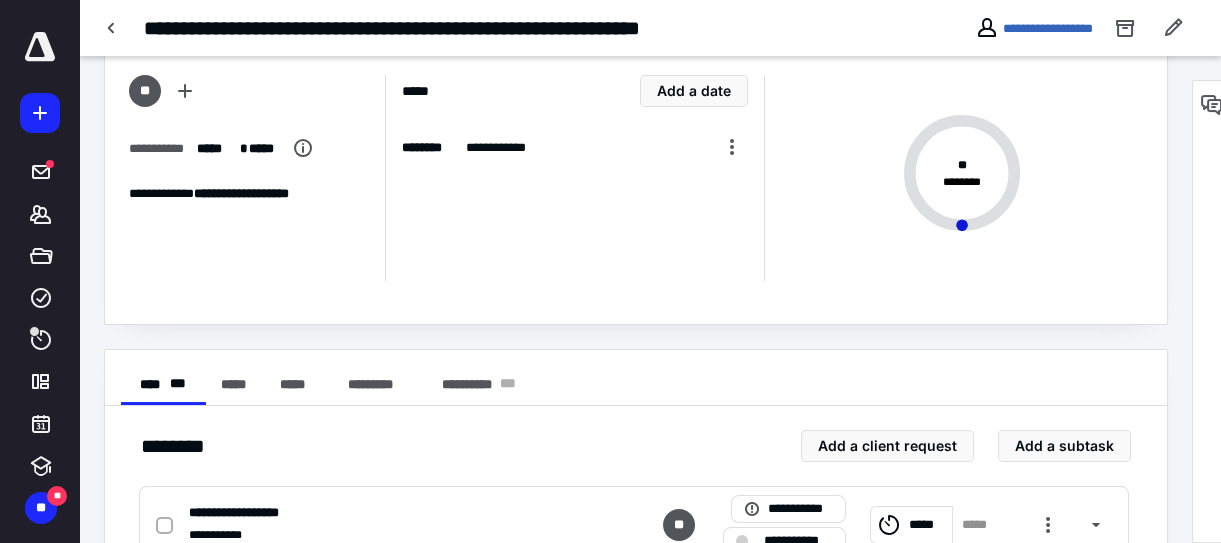 scroll, scrollTop: 90, scrollLeft: 0, axis: vertical 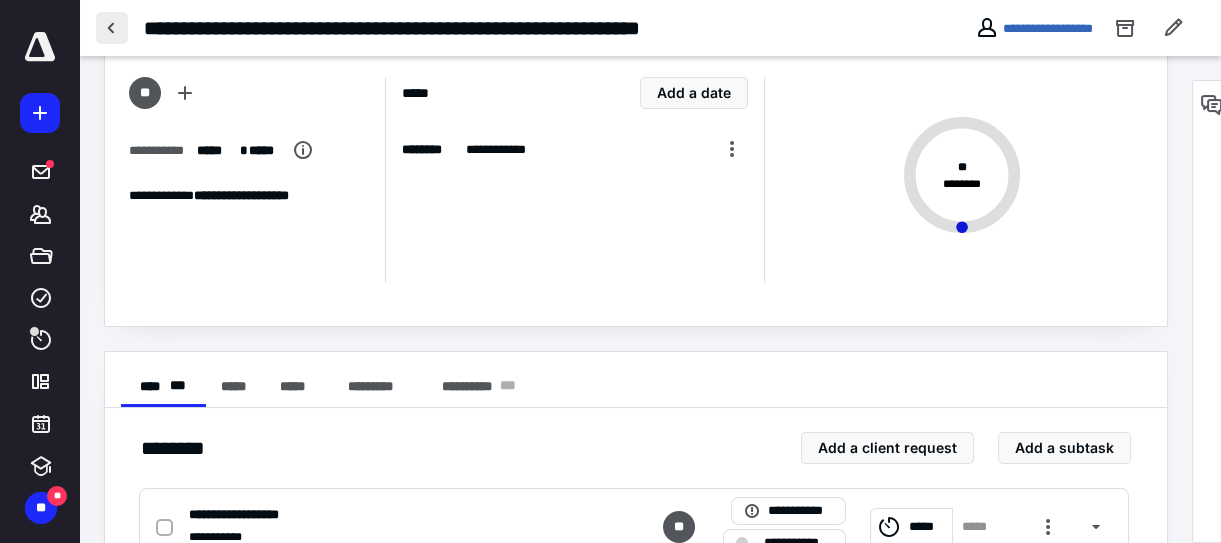 click at bounding box center [112, 28] 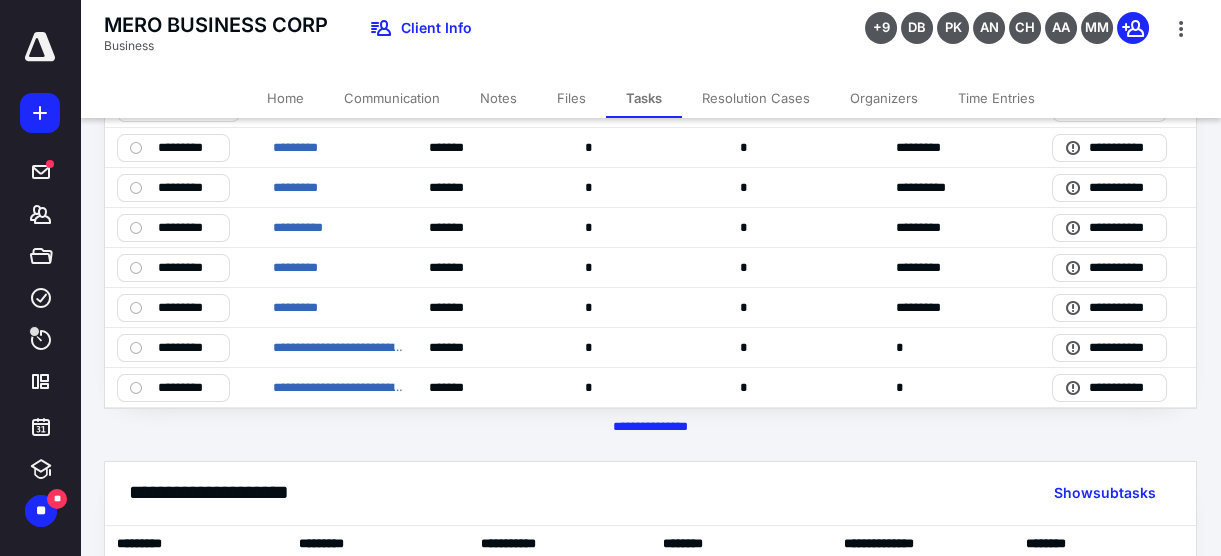 scroll, scrollTop: 363, scrollLeft: 0, axis: vertical 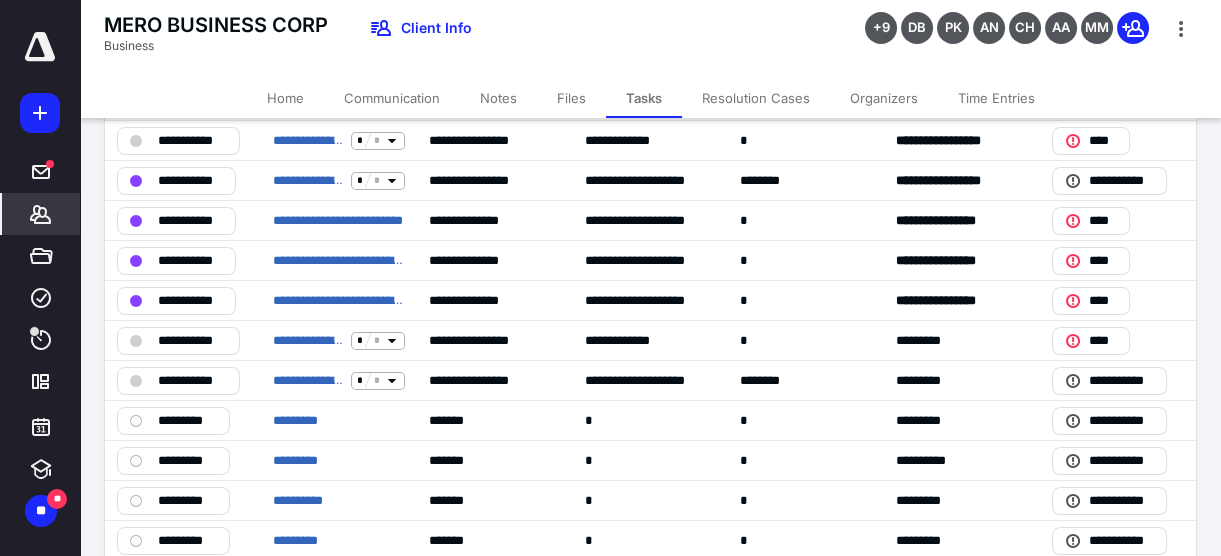 click on "*******" at bounding box center (41, 214) 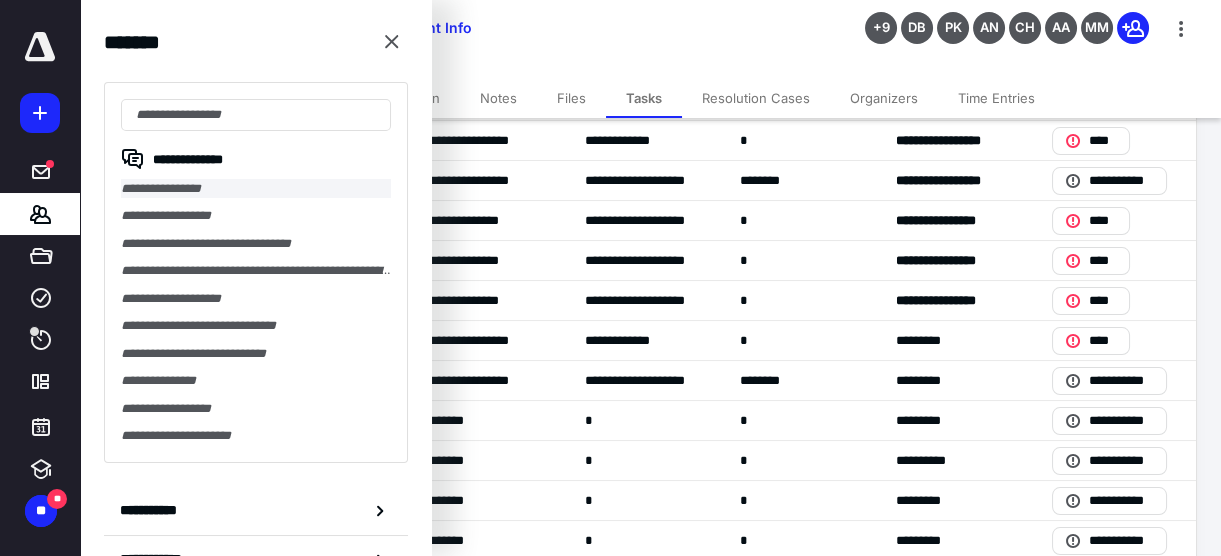 click on "**********" at bounding box center [256, 188] 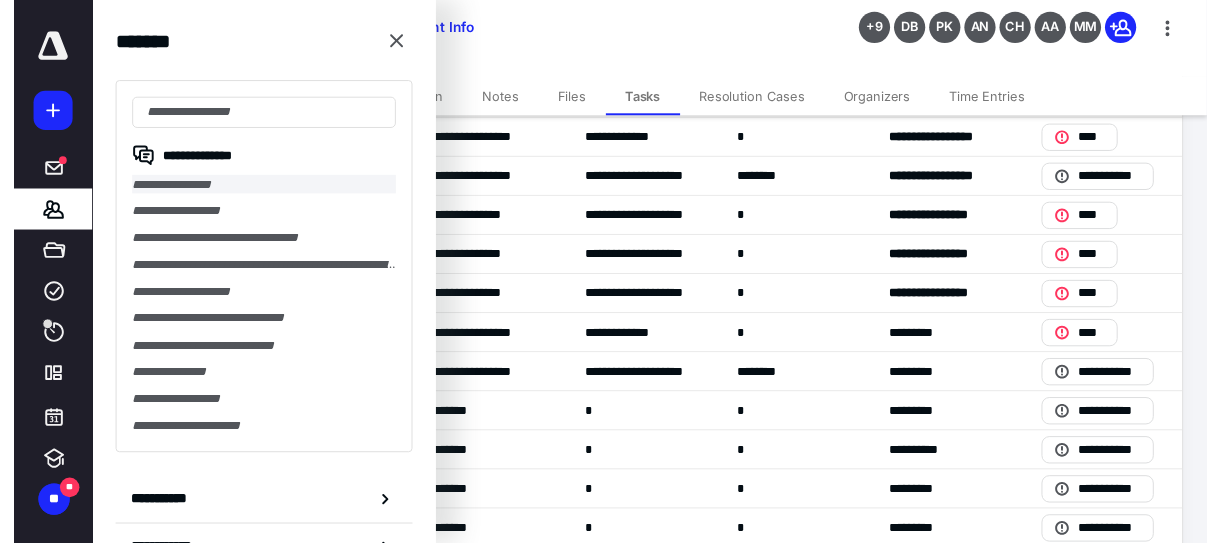 scroll, scrollTop: 0, scrollLeft: 0, axis: both 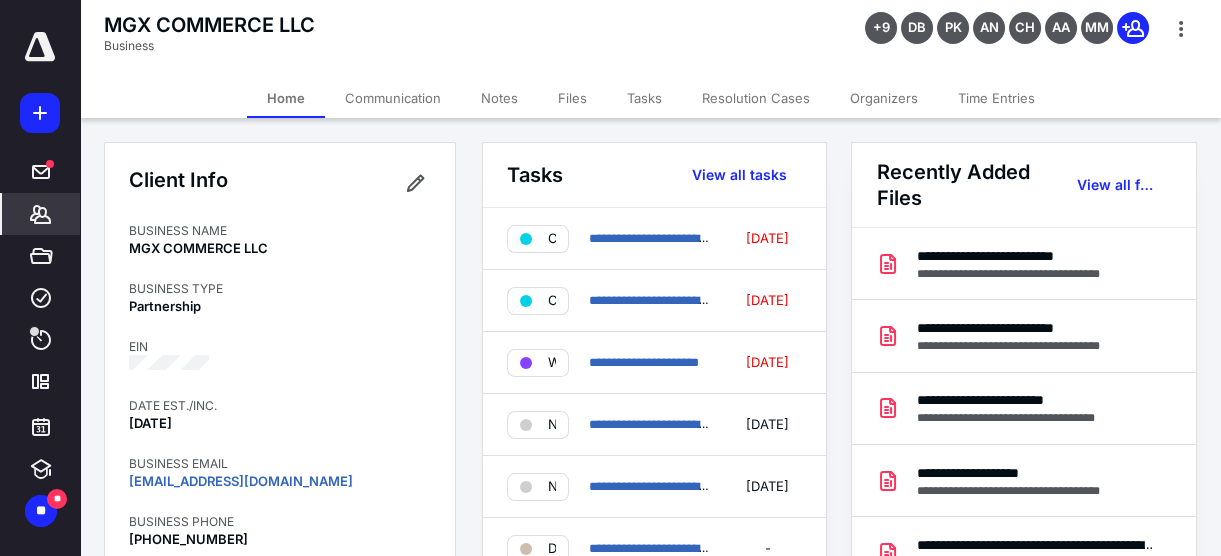 click on "Tasks" at bounding box center (644, 98) 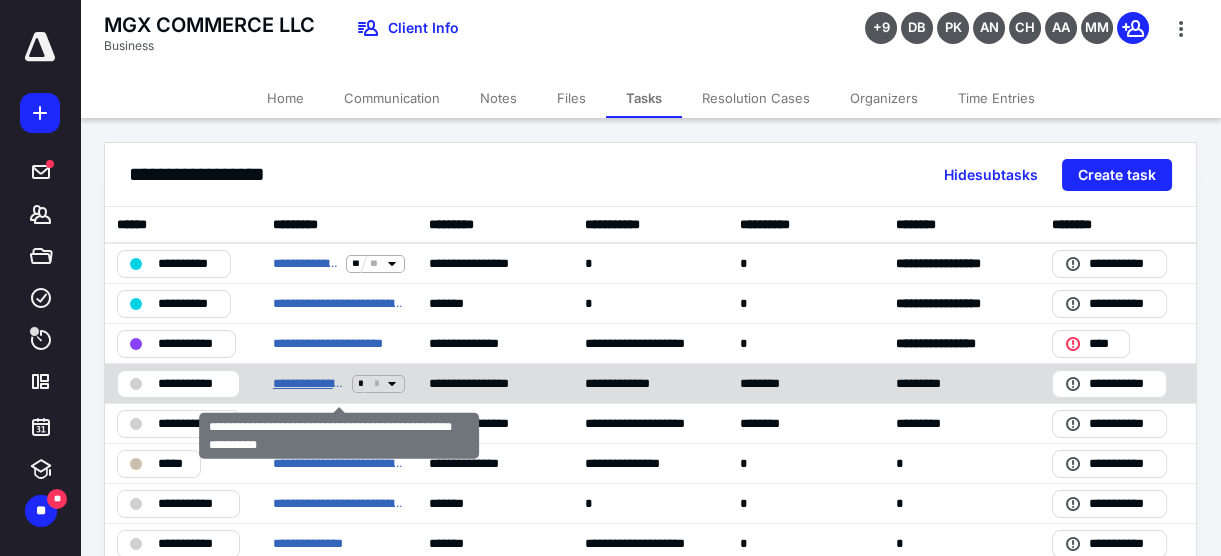 click on "**********" at bounding box center (308, 383) 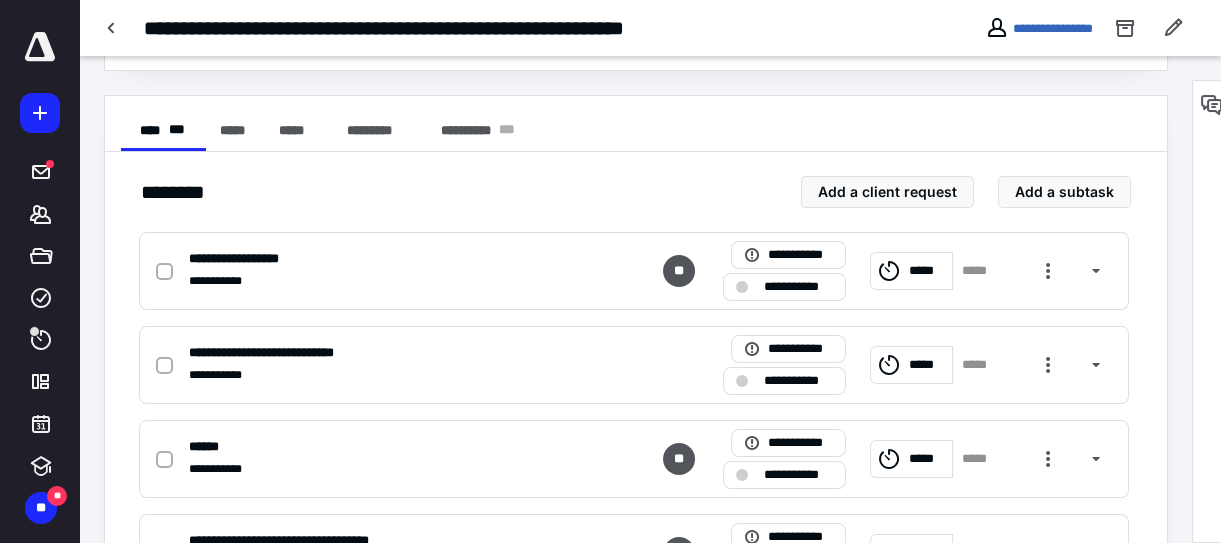 scroll, scrollTop: 454, scrollLeft: 0, axis: vertical 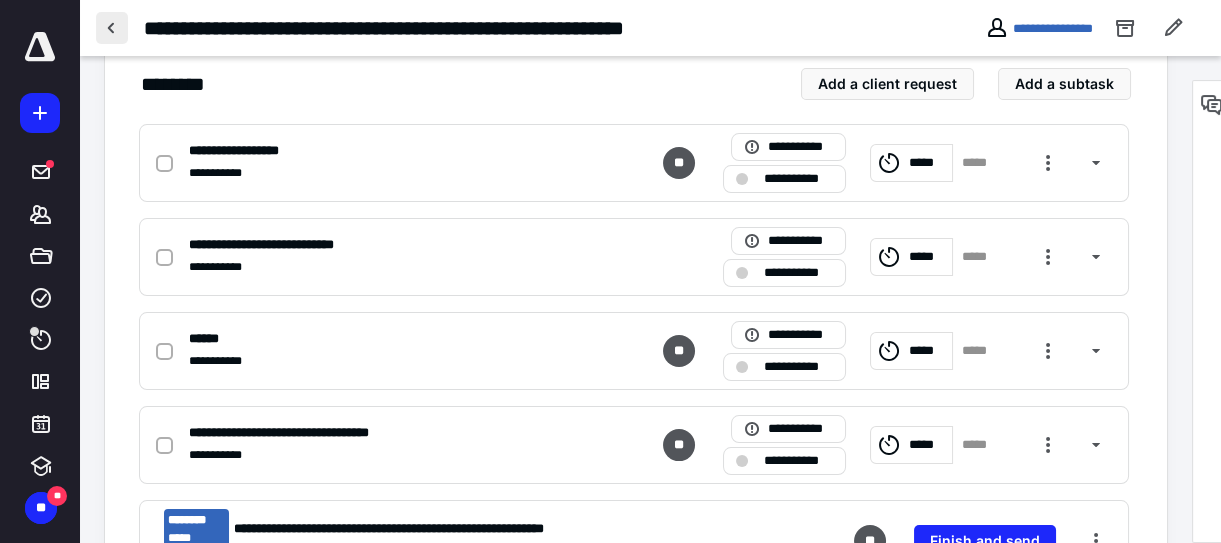 click at bounding box center (112, 28) 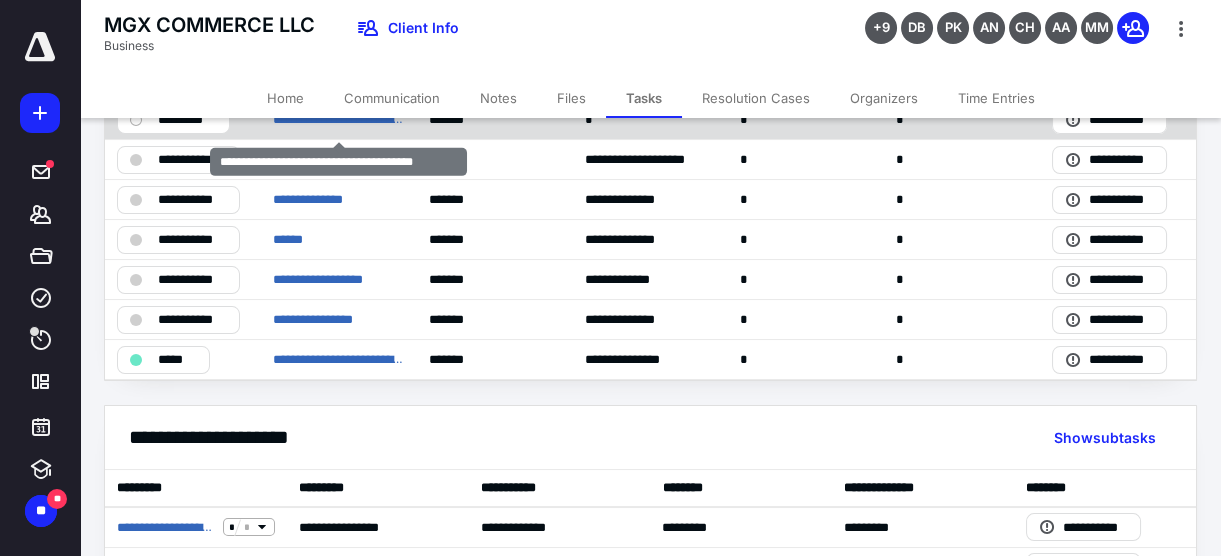 scroll, scrollTop: 545, scrollLeft: 0, axis: vertical 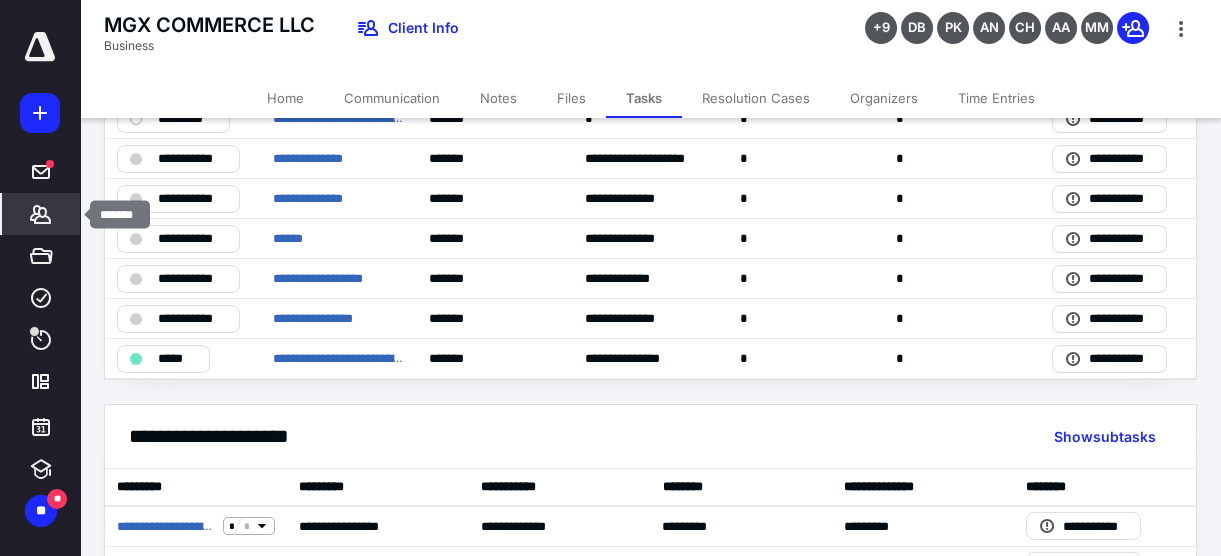 click 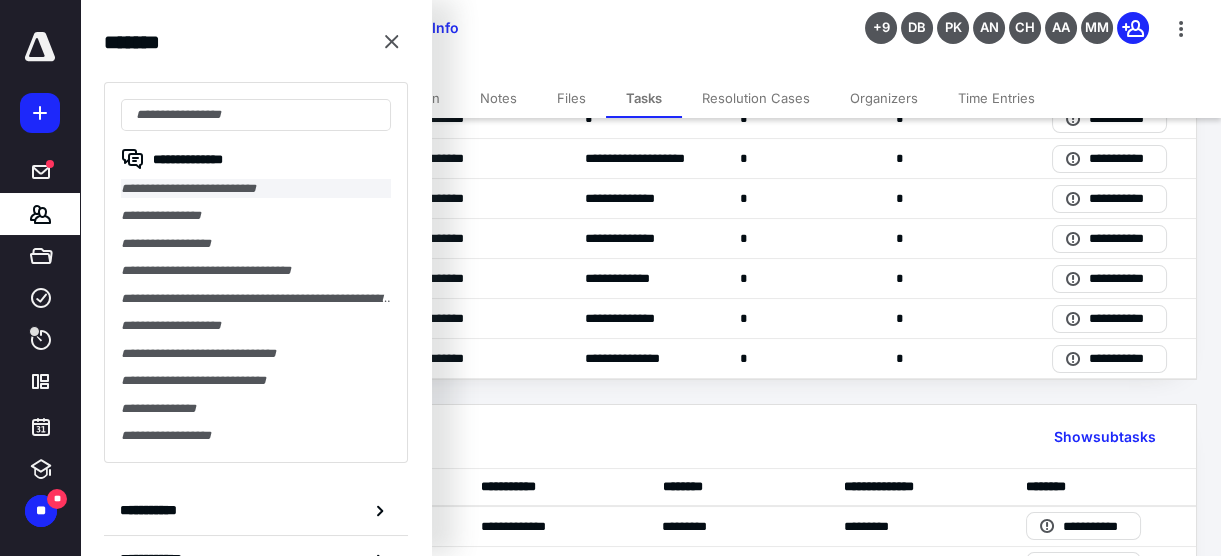 click on "**********" at bounding box center (256, 188) 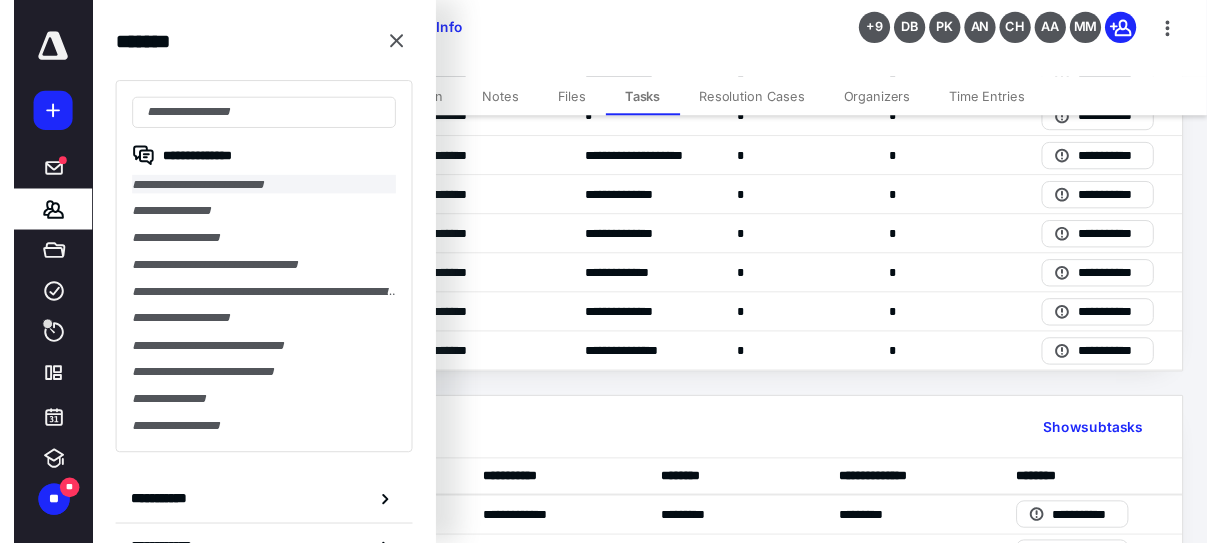 scroll, scrollTop: 0, scrollLeft: 0, axis: both 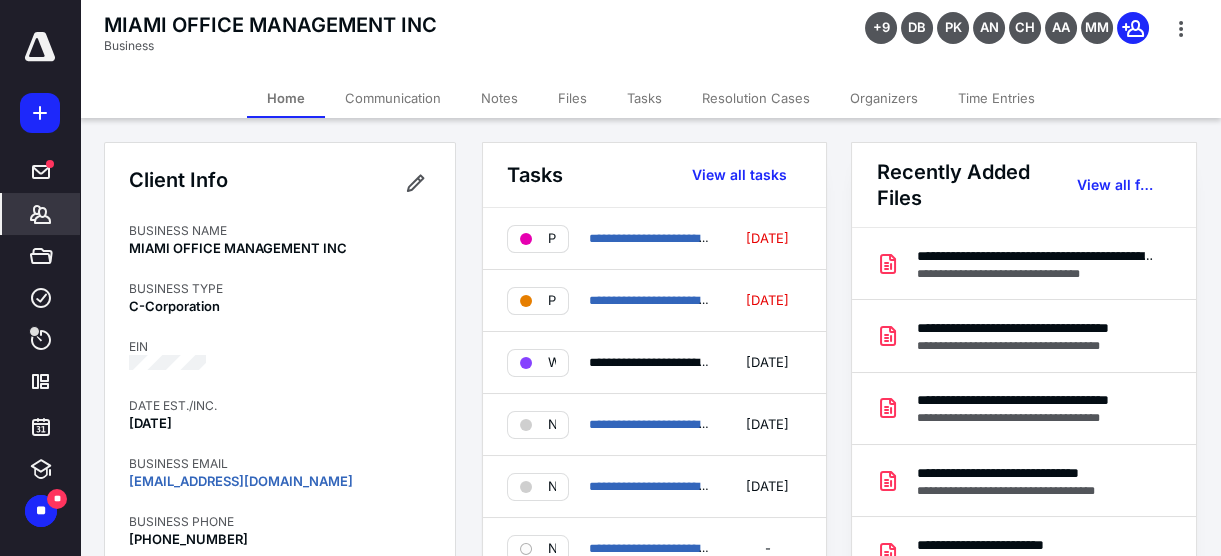 click on "Files" at bounding box center [572, 98] 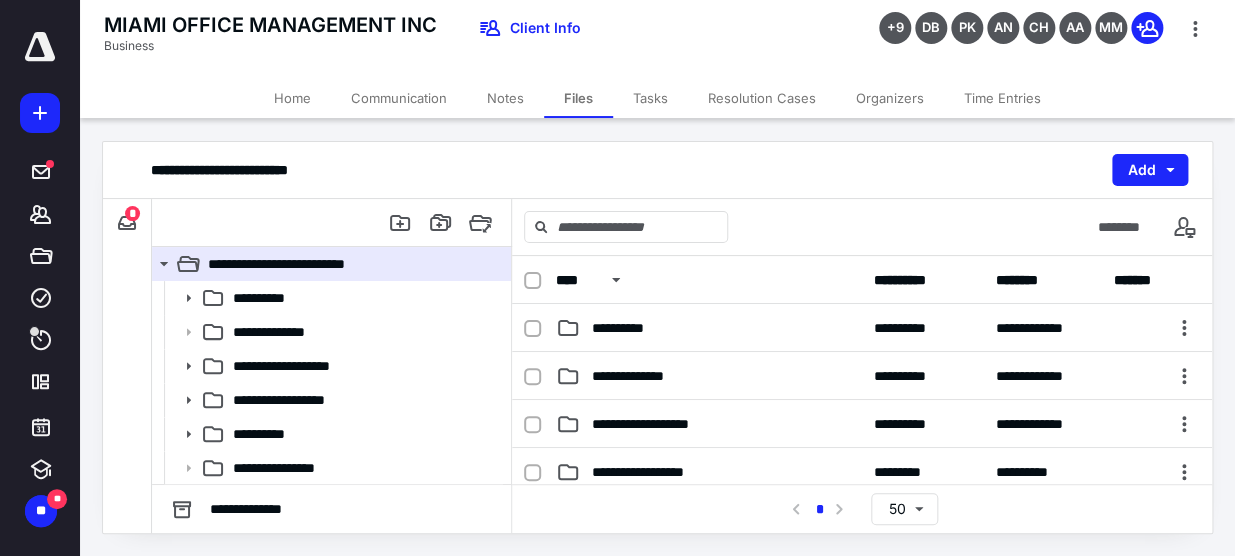 click on "Tasks" at bounding box center (650, 98) 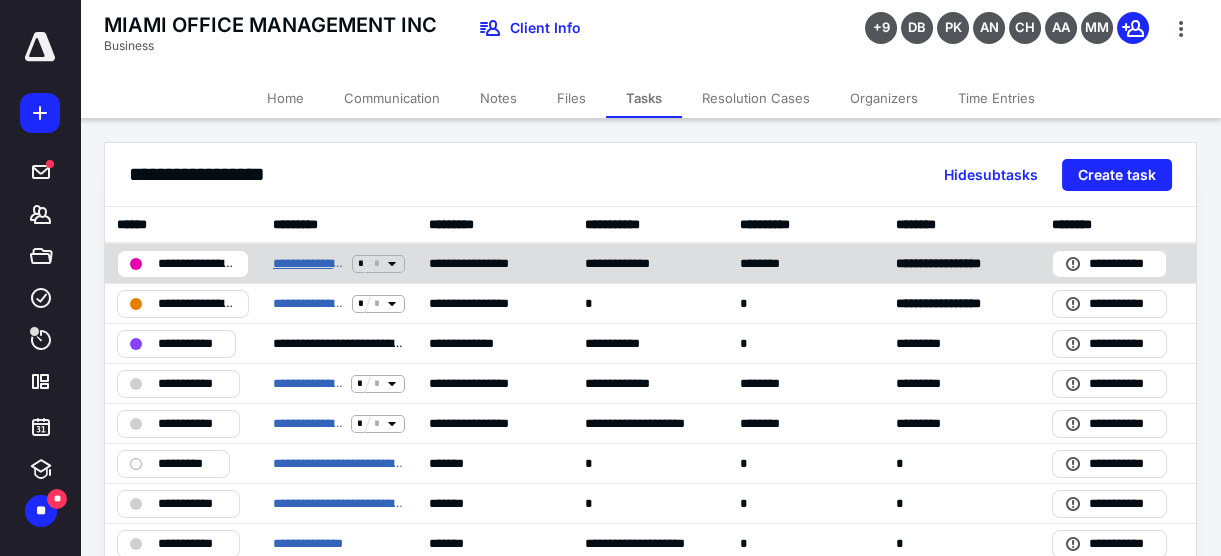 click on "**********" at bounding box center [308, 263] 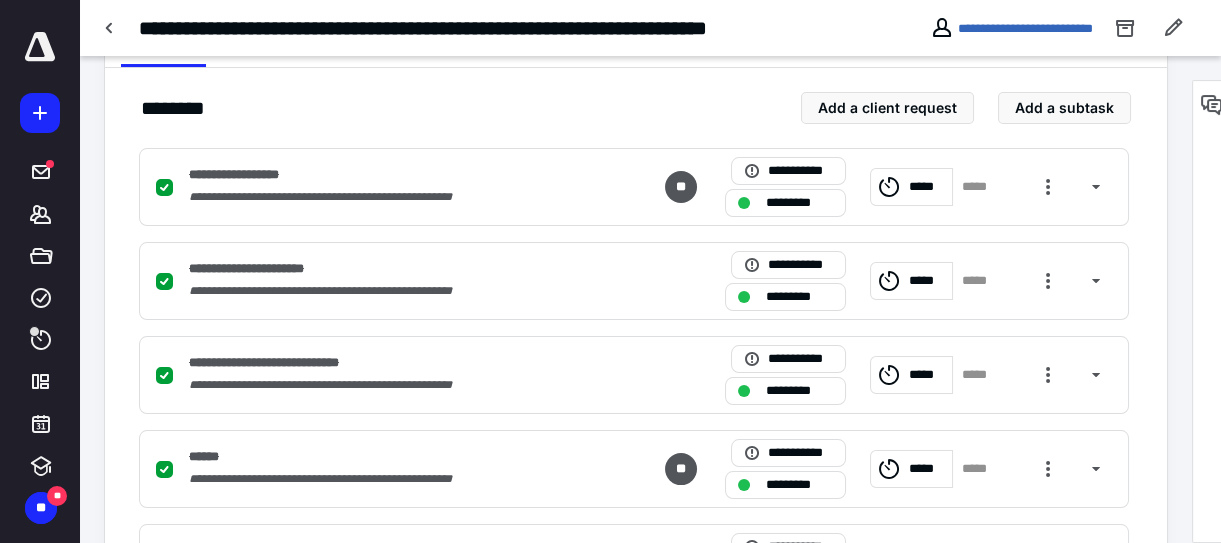 scroll, scrollTop: 545, scrollLeft: 0, axis: vertical 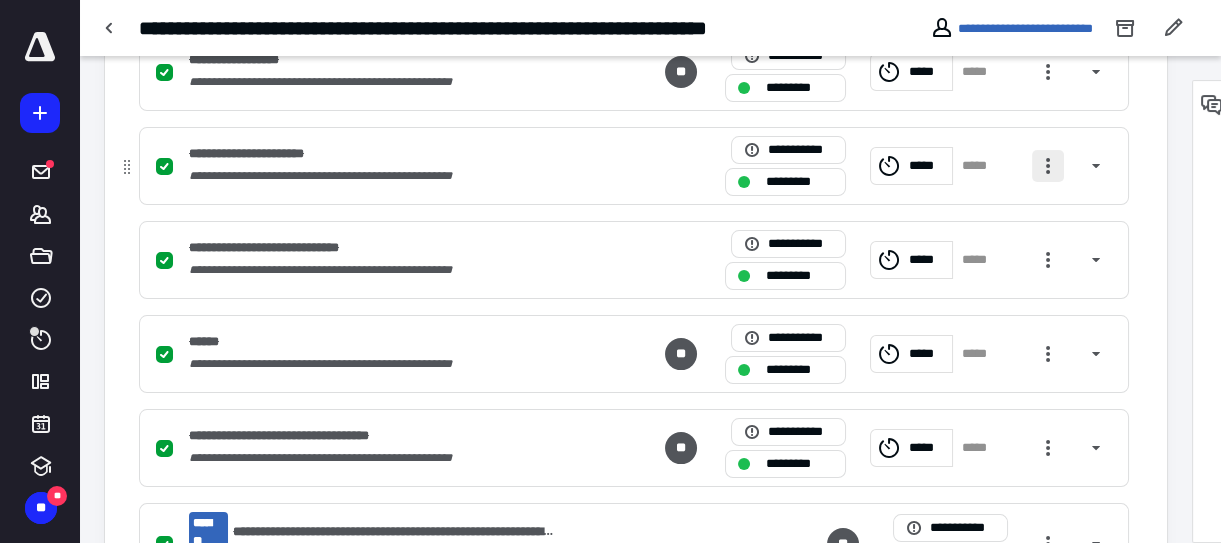 click at bounding box center (1048, 166) 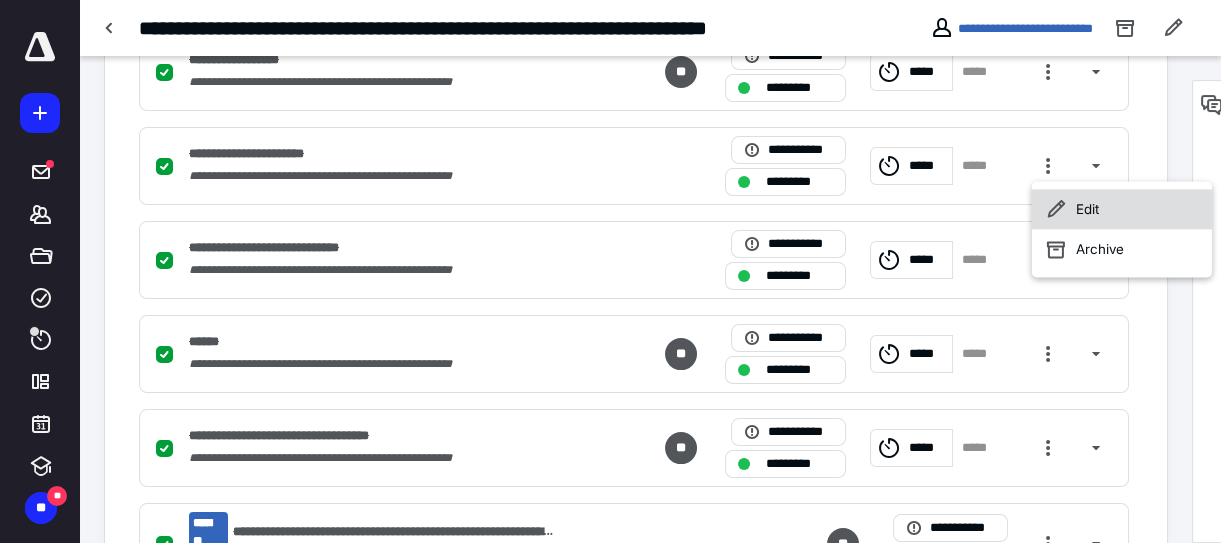 click on "Edit" at bounding box center [1122, 209] 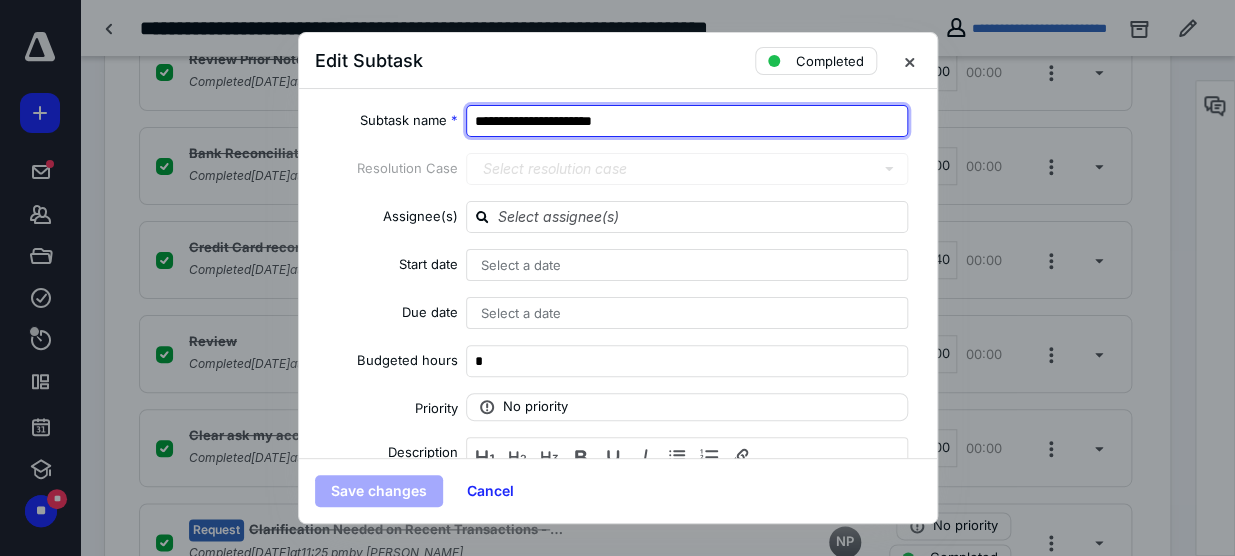 drag, startPoint x: 648, startPoint y: 119, endPoint x: 607, endPoint y: 122, distance: 41.109608 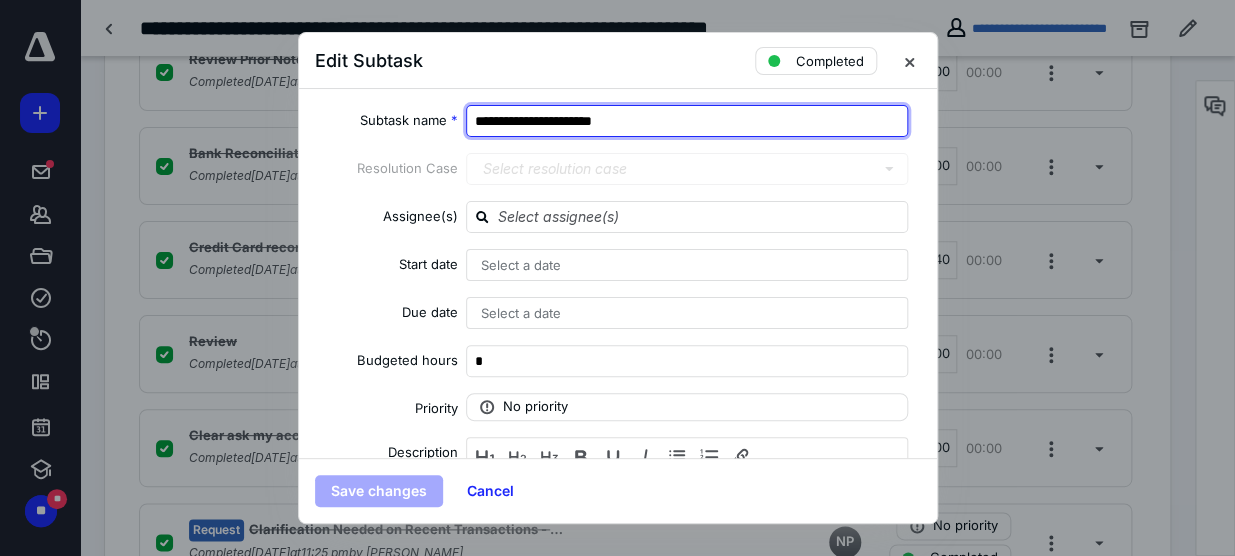 click on "**********" at bounding box center (687, 121) 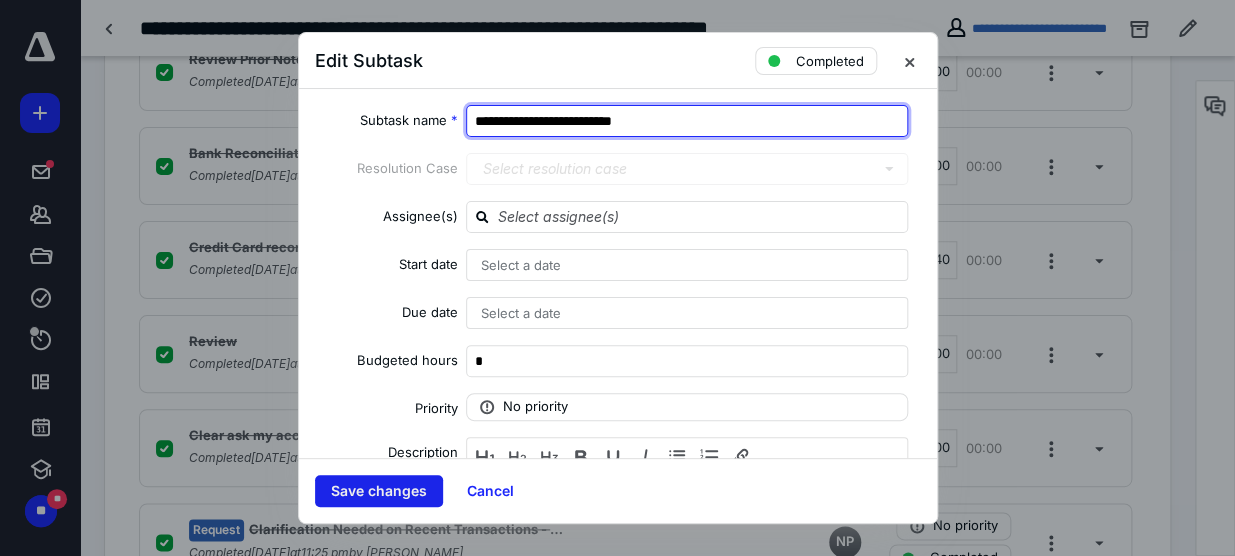 type on "**********" 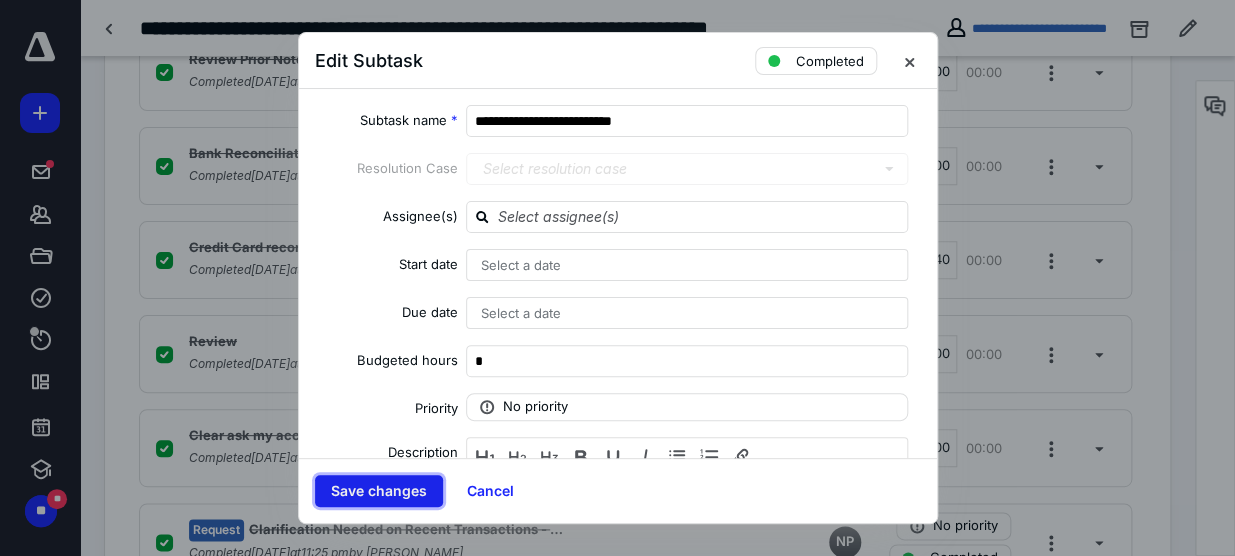 click on "Save changes" at bounding box center (379, 491) 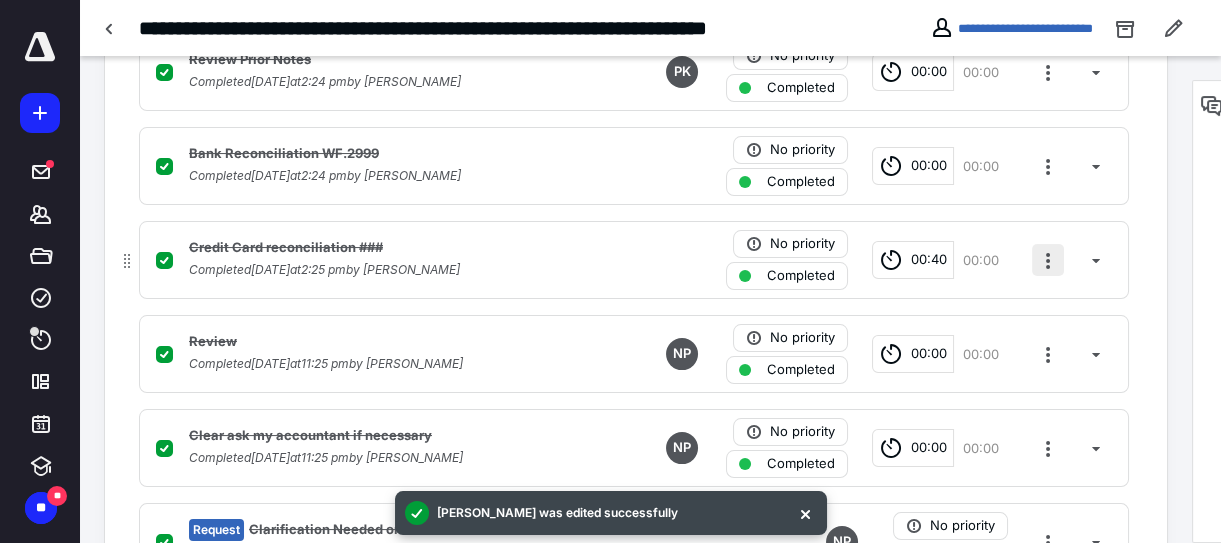 click at bounding box center [1048, 260] 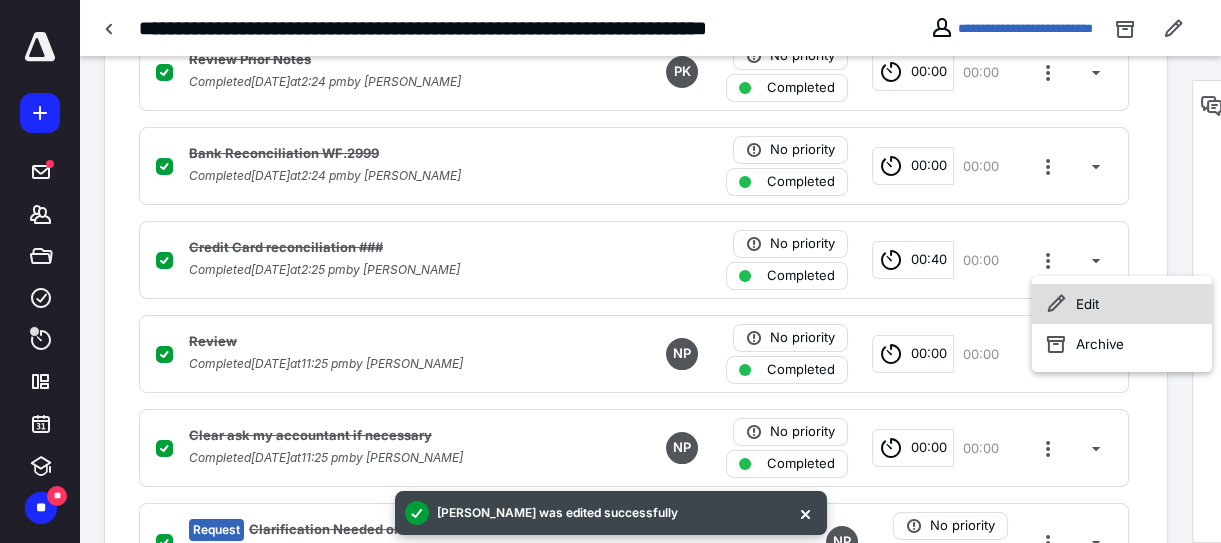 click on "Edit" at bounding box center (1122, 304) 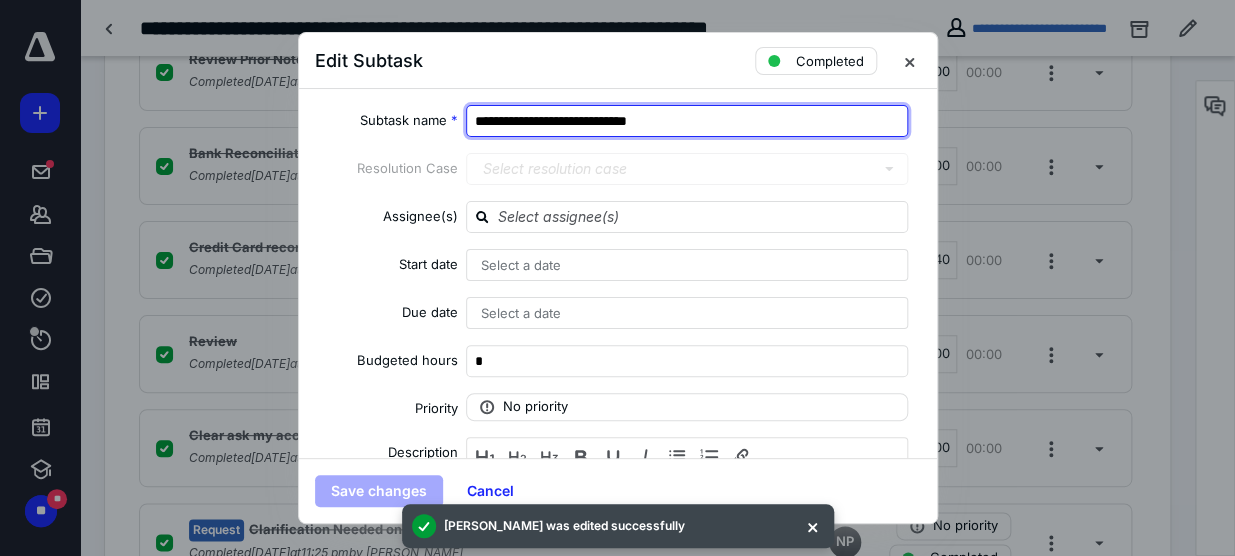 drag, startPoint x: 696, startPoint y: 118, endPoint x: 642, endPoint y: 119, distance: 54.00926 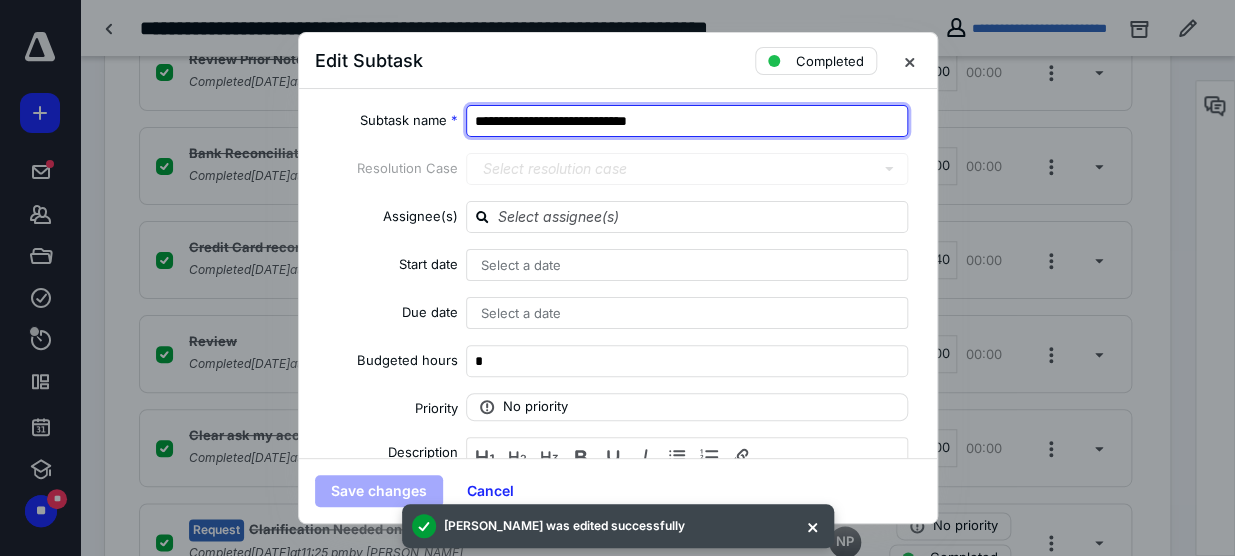 click on "**********" at bounding box center [687, 121] 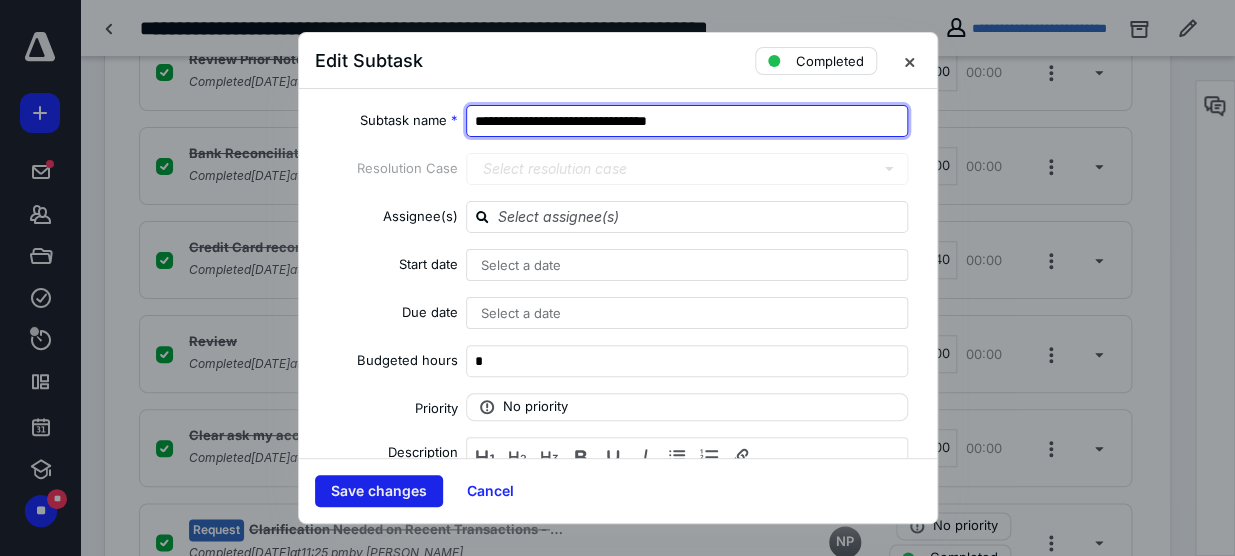 type on "**********" 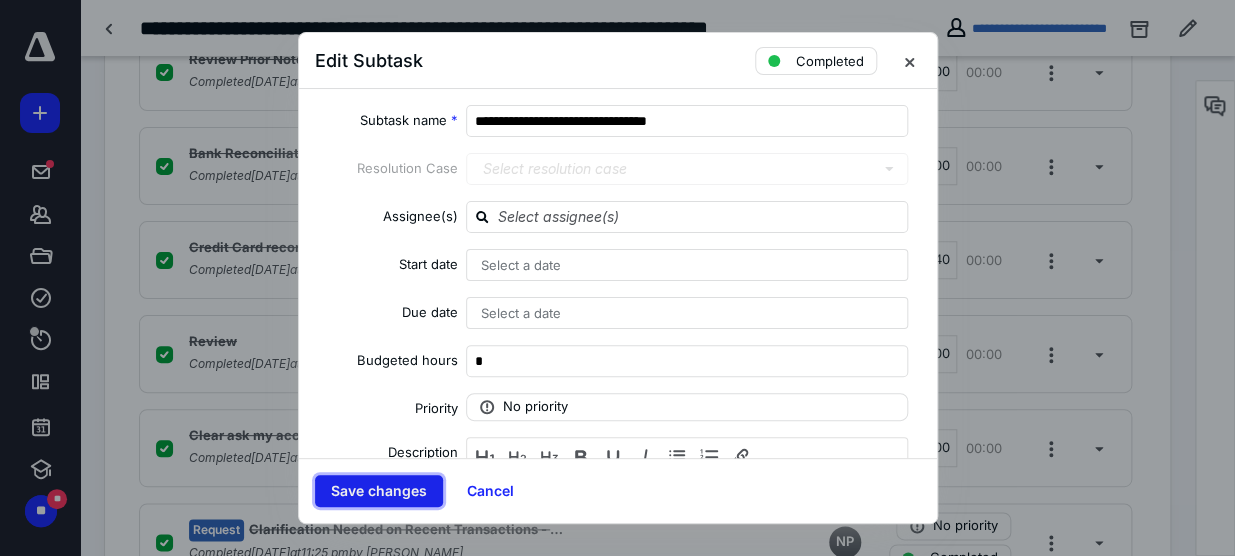 click on "Save changes" at bounding box center [379, 491] 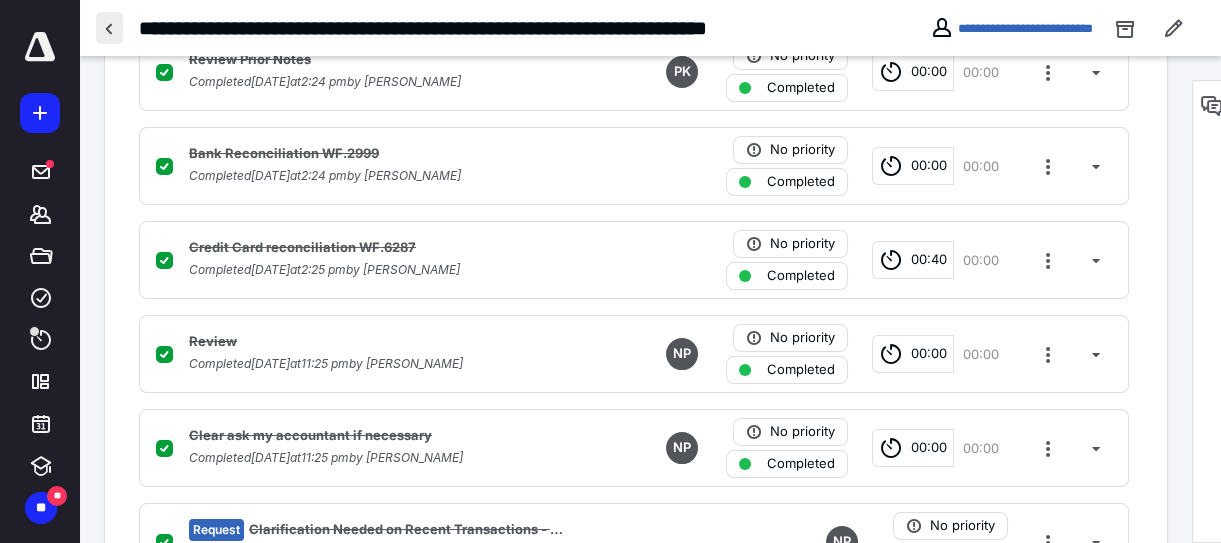 click at bounding box center [109, 28] 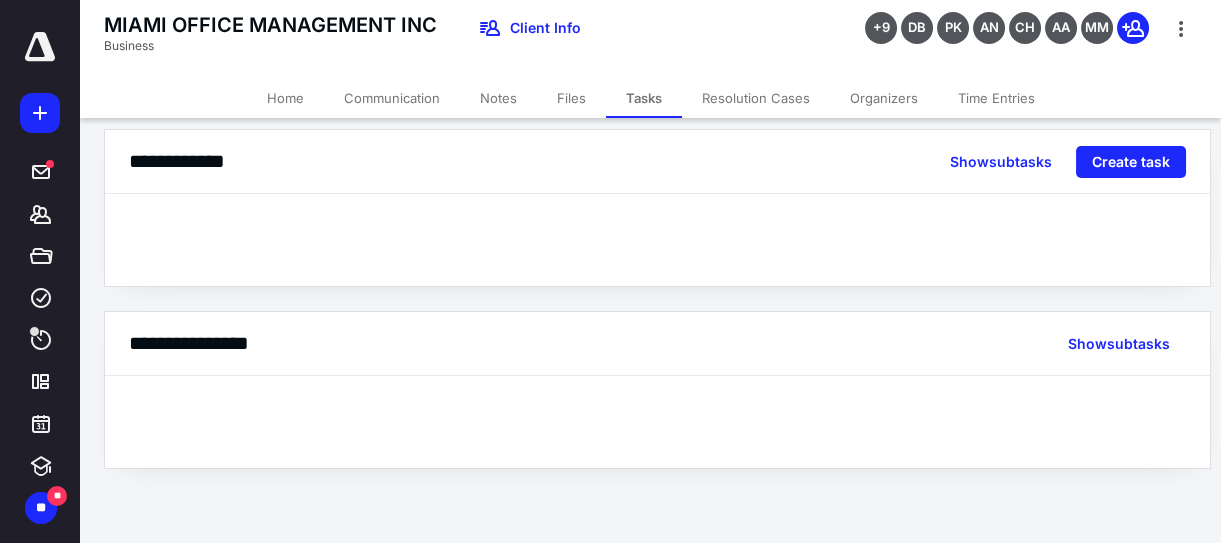 scroll, scrollTop: 0, scrollLeft: 0, axis: both 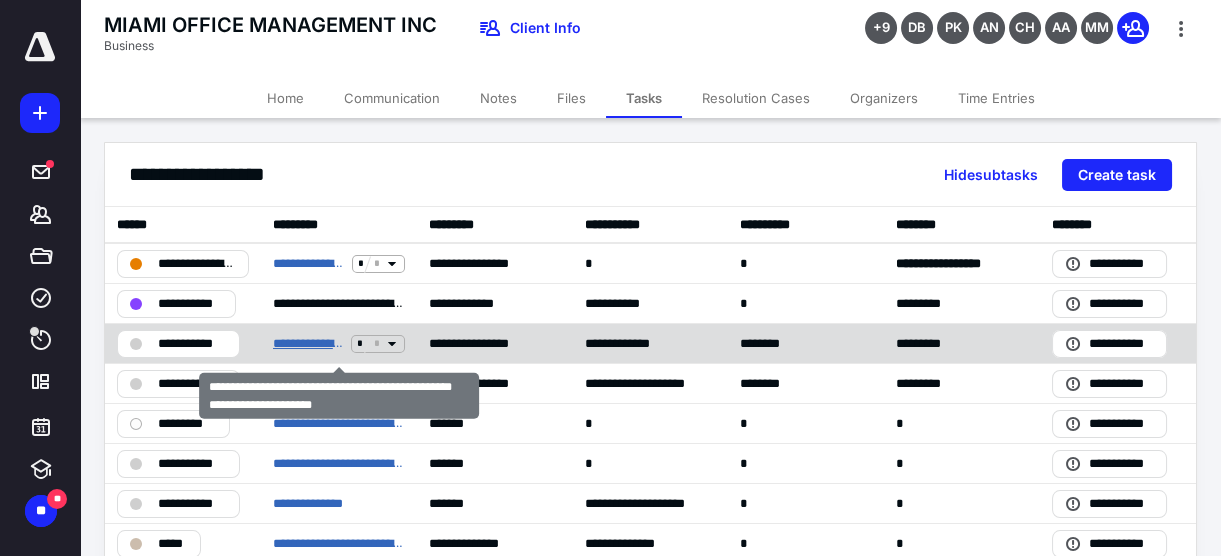 click on "**********" at bounding box center (308, 343) 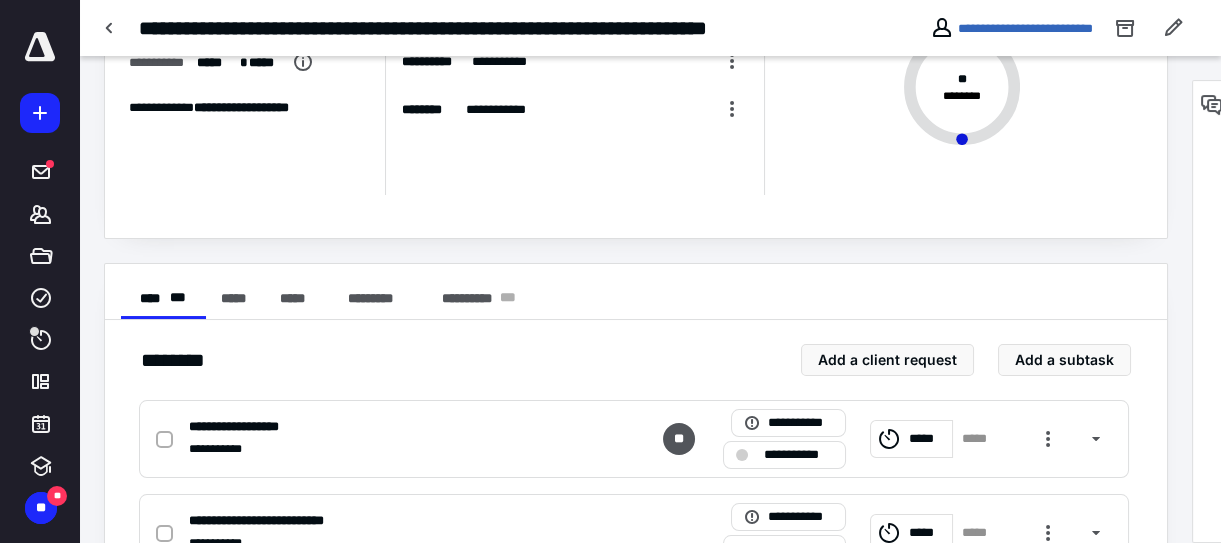 scroll, scrollTop: 272, scrollLeft: 0, axis: vertical 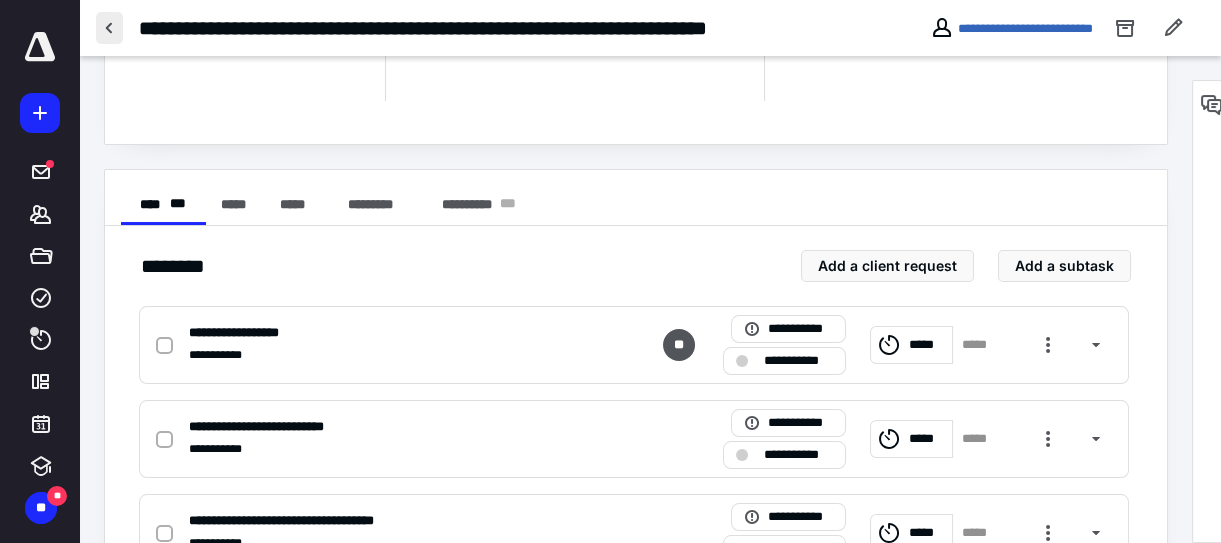 click at bounding box center [109, 28] 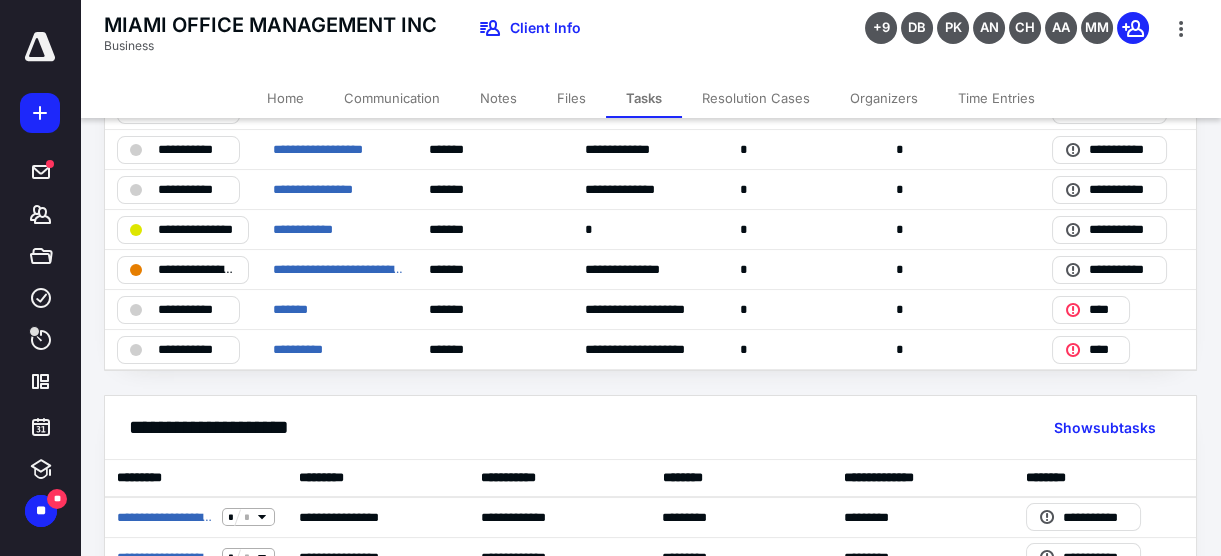 scroll, scrollTop: 636, scrollLeft: 0, axis: vertical 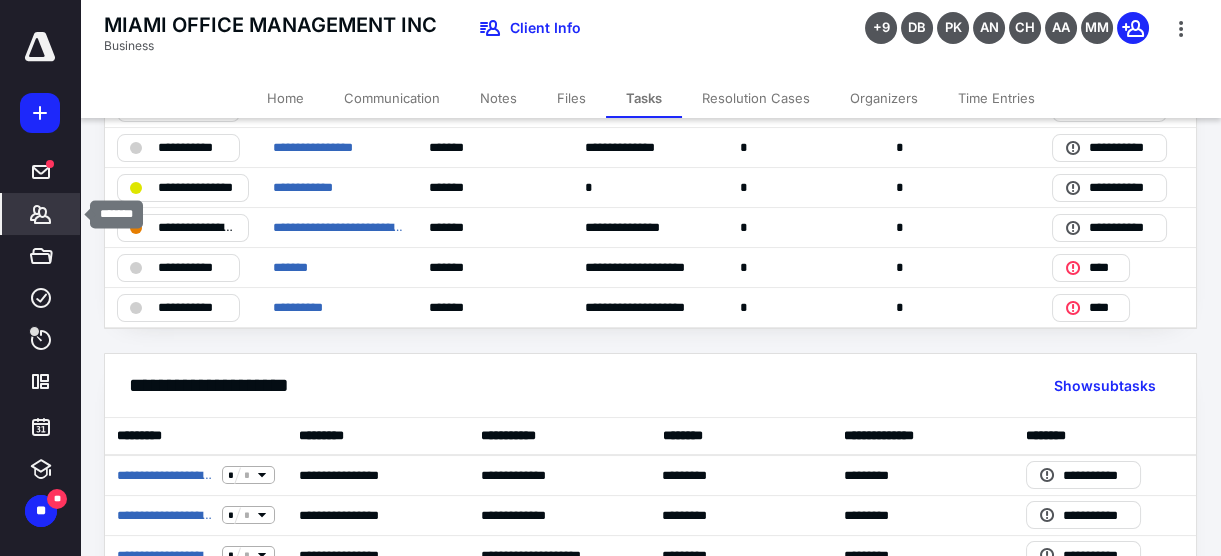click 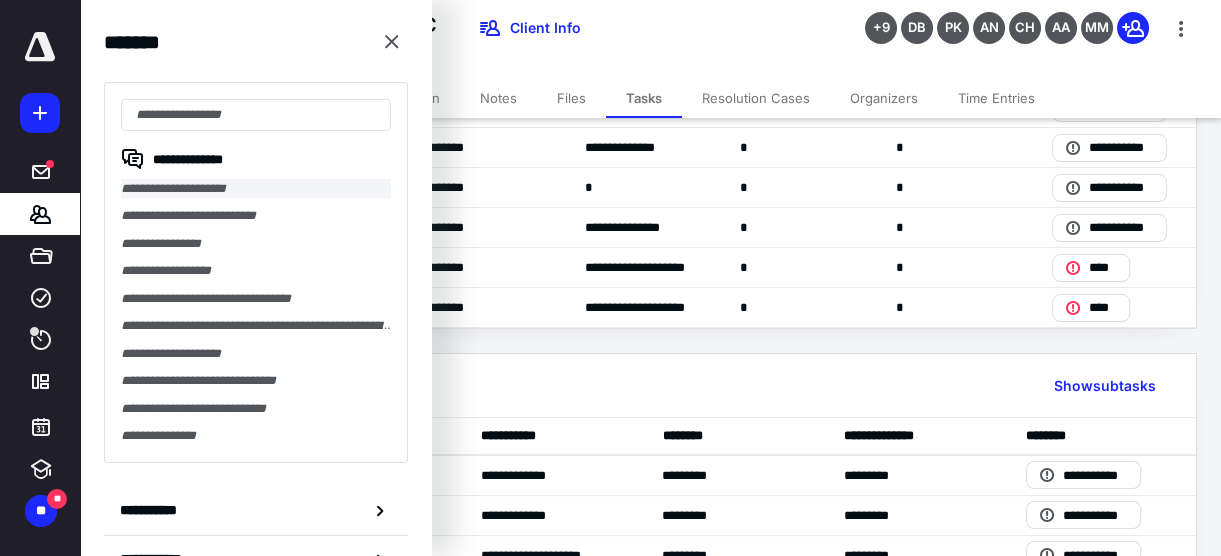 click on "**********" at bounding box center [256, 188] 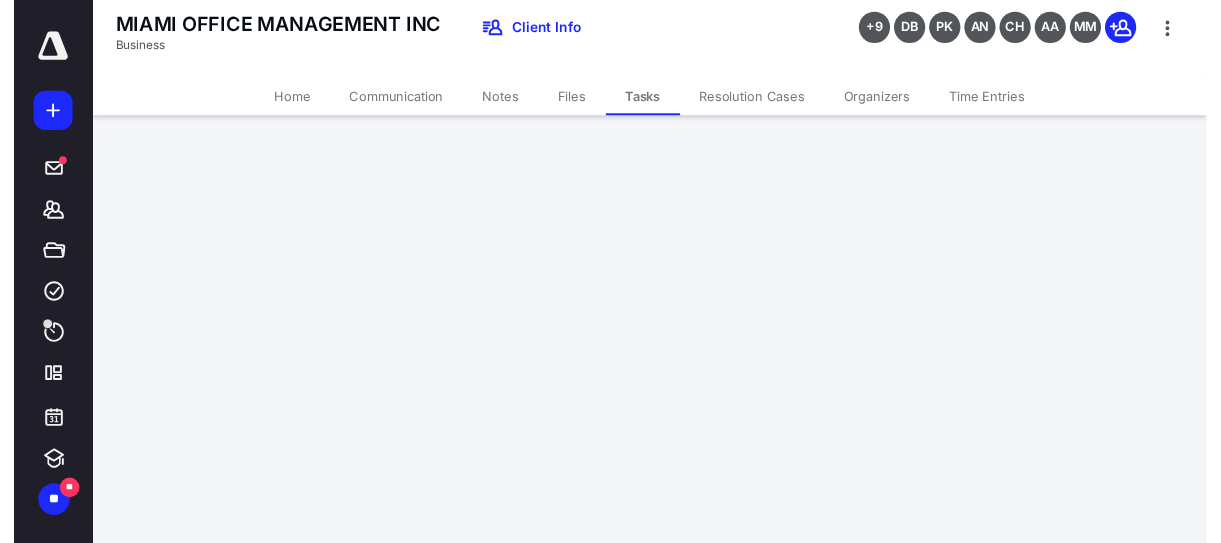 scroll, scrollTop: 0, scrollLeft: 0, axis: both 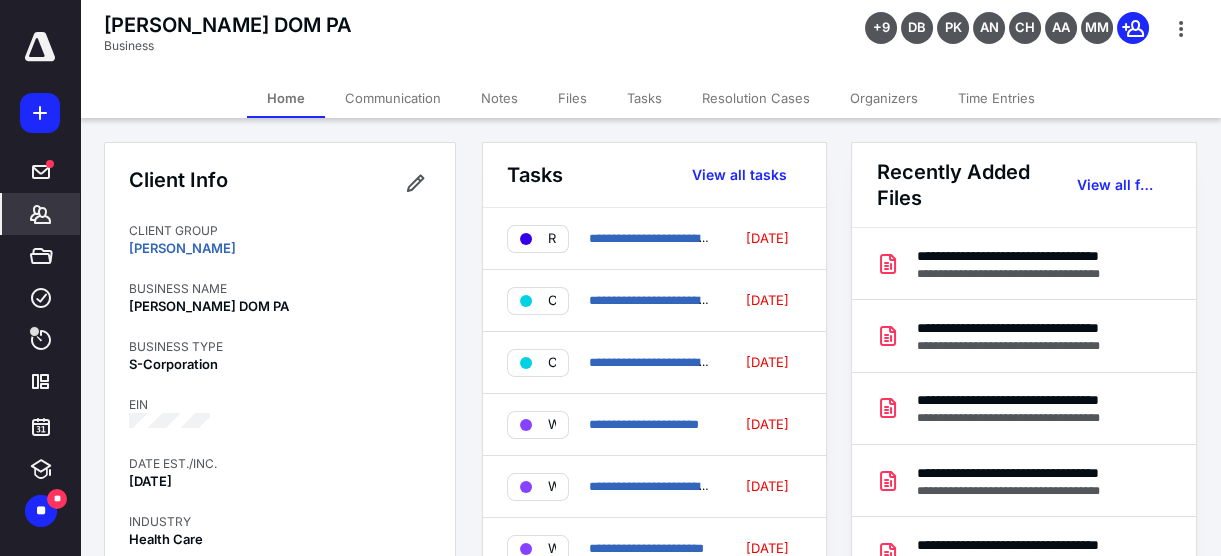 click on "Tasks" at bounding box center [644, 98] 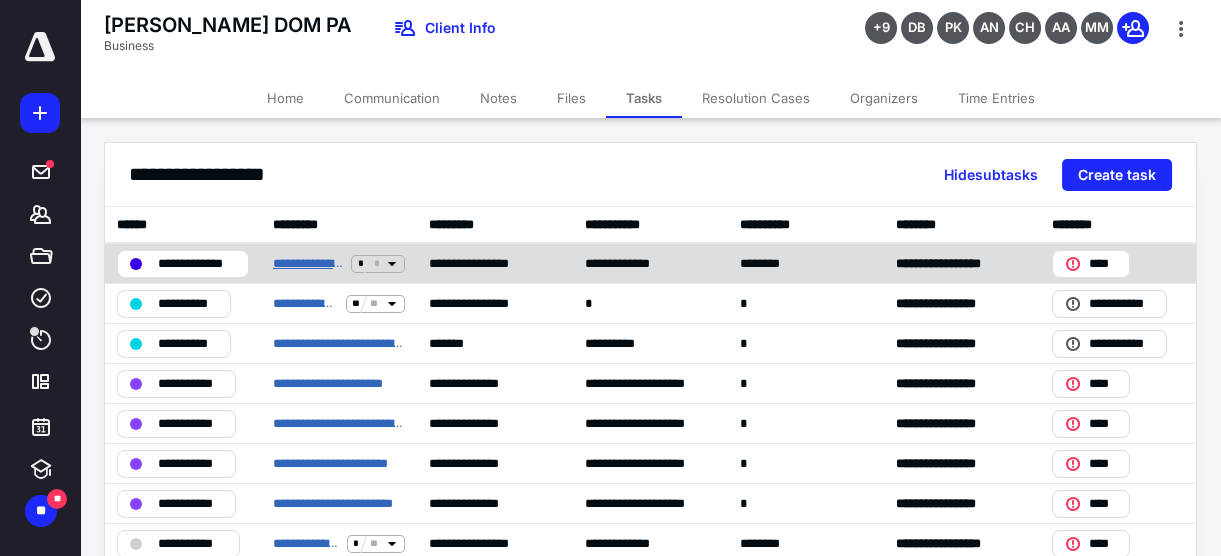 click on "**********" at bounding box center (308, 263) 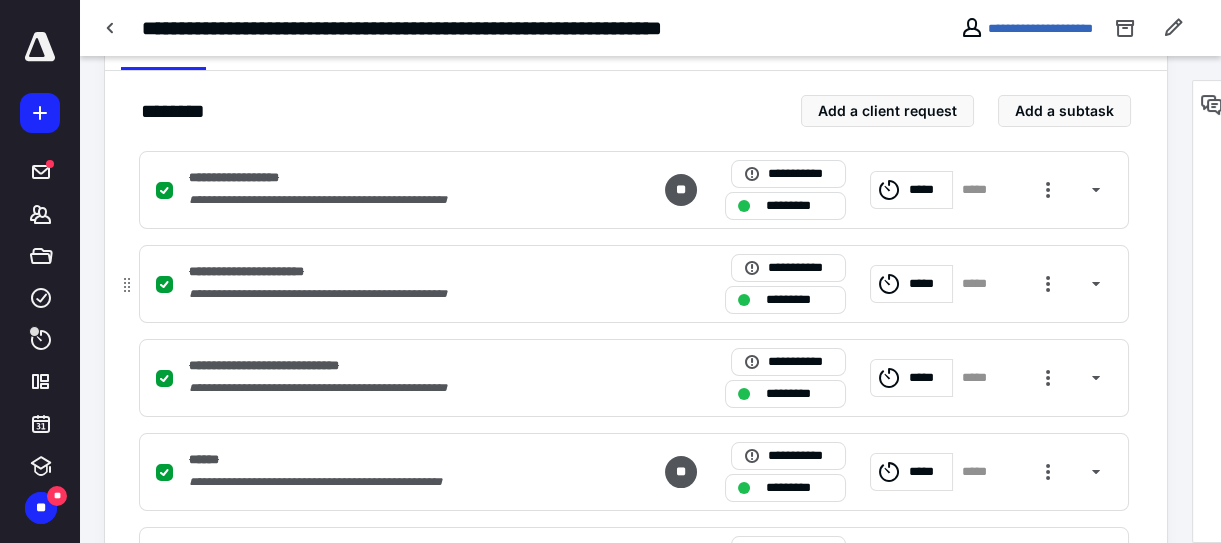 scroll, scrollTop: 459, scrollLeft: 0, axis: vertical 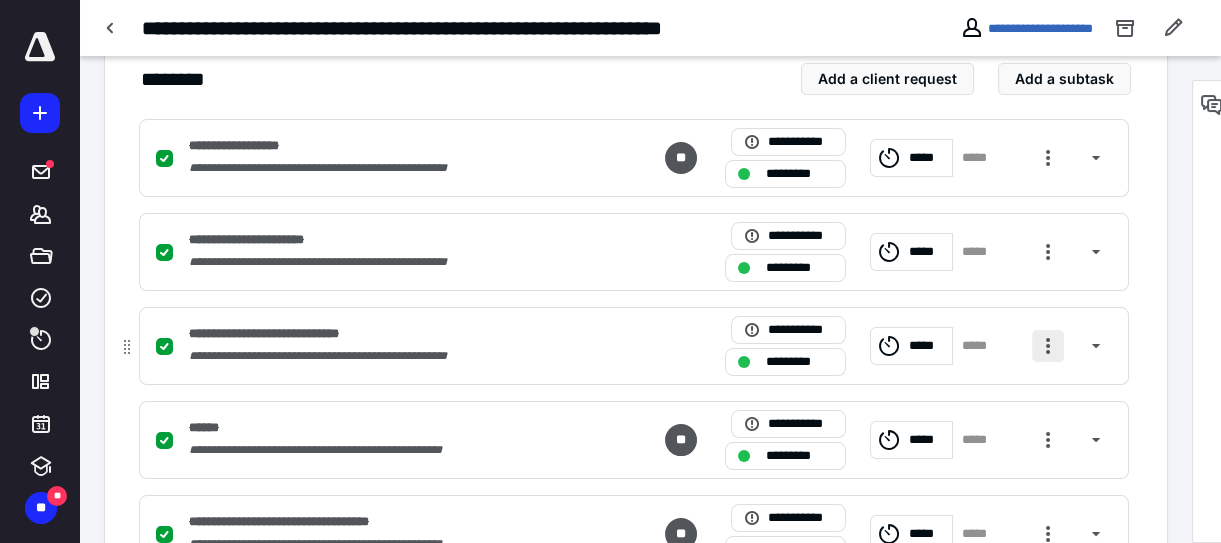 click at bounding box center [1048, 346] 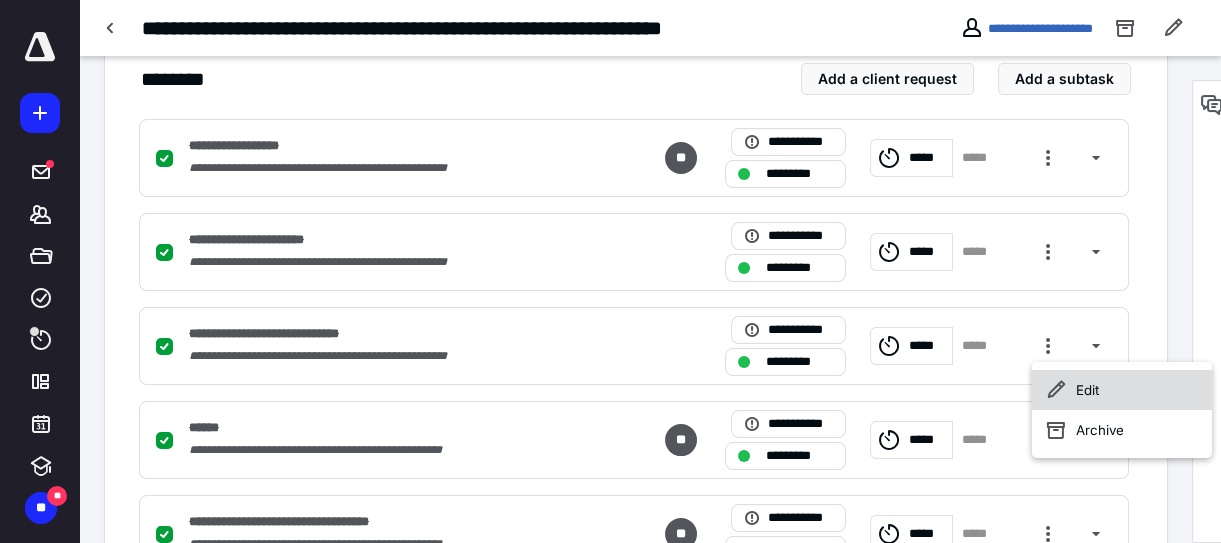 click on "Edit" at bounding box center (1122, 390) 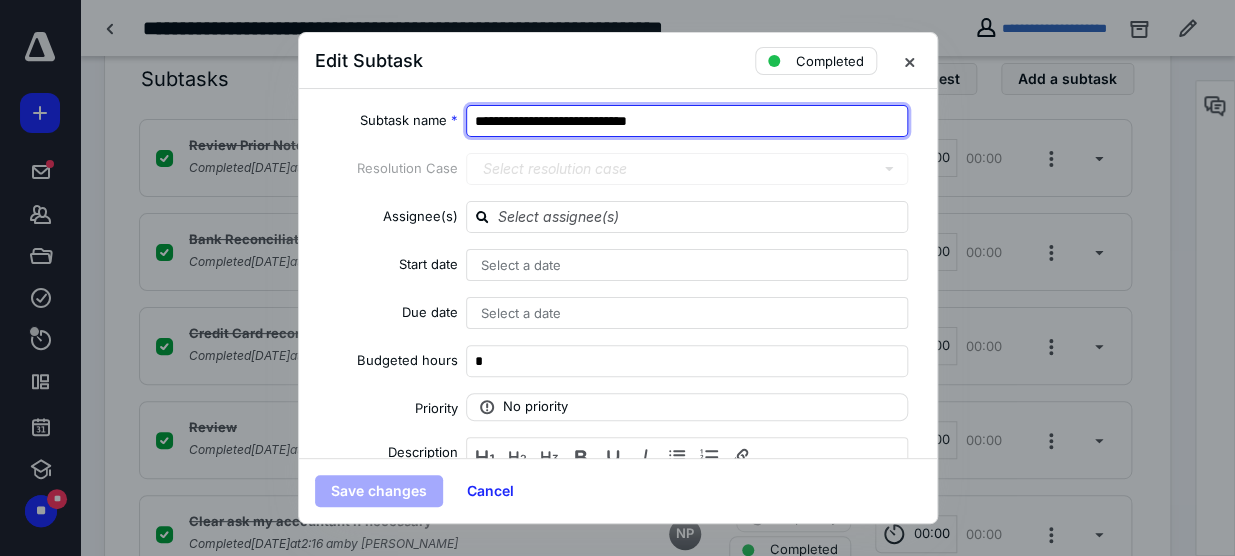 drag, startPoint x: 679, startPoint y: 111, endPoint x: 642, endPoint y: 128, distance: 40.718548 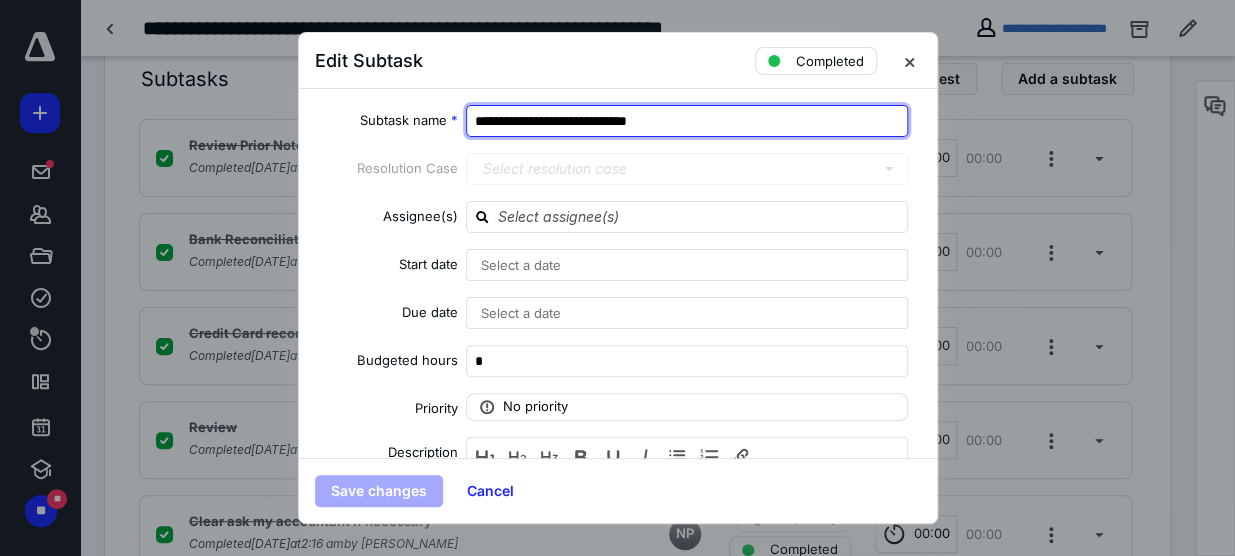 click on "**********" at bounding box center [687, 121] 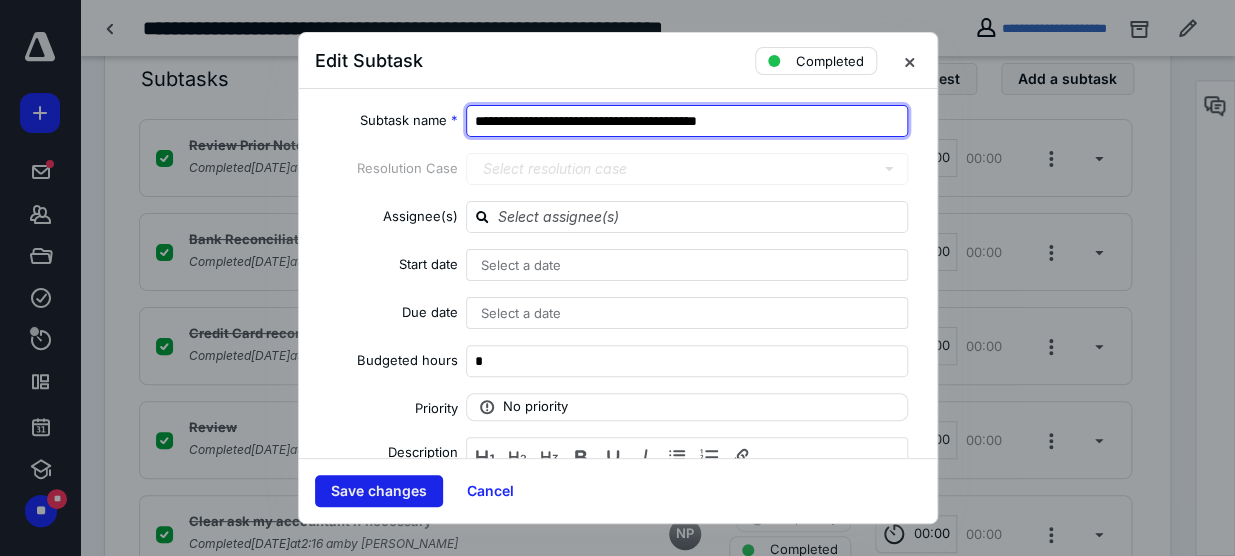 type on "**********" 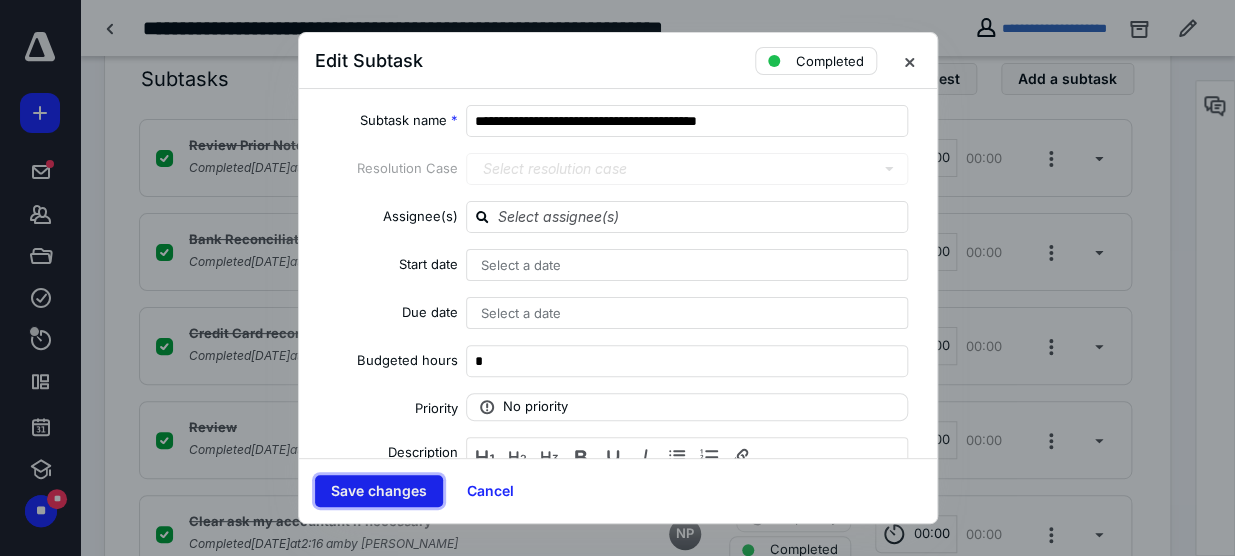 click on "Save changes" at bounding box center (379, 491) 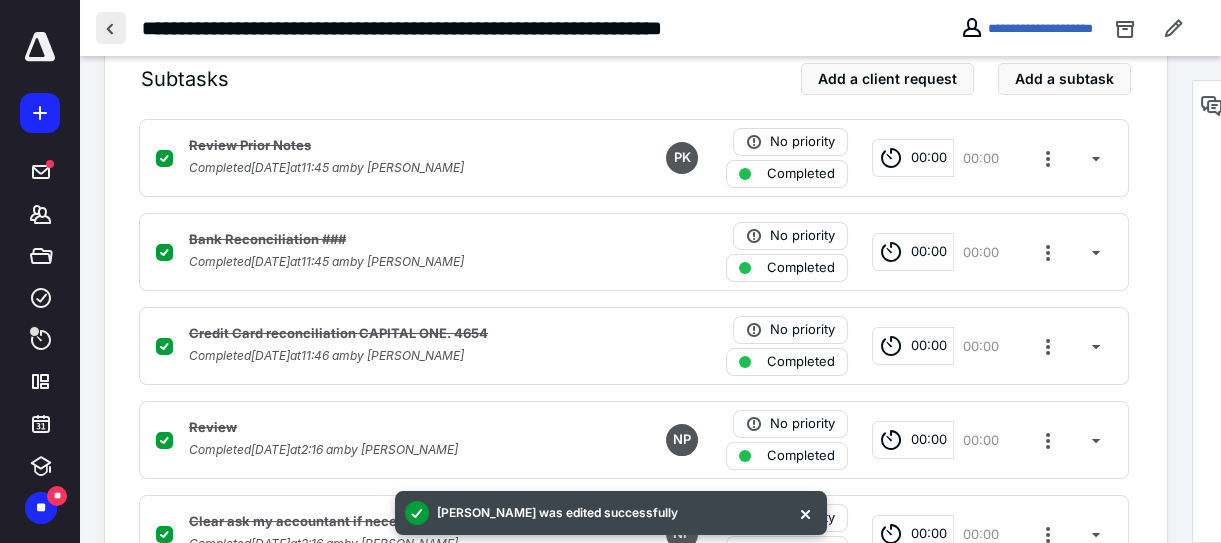 click at bounding box center (111, 28) 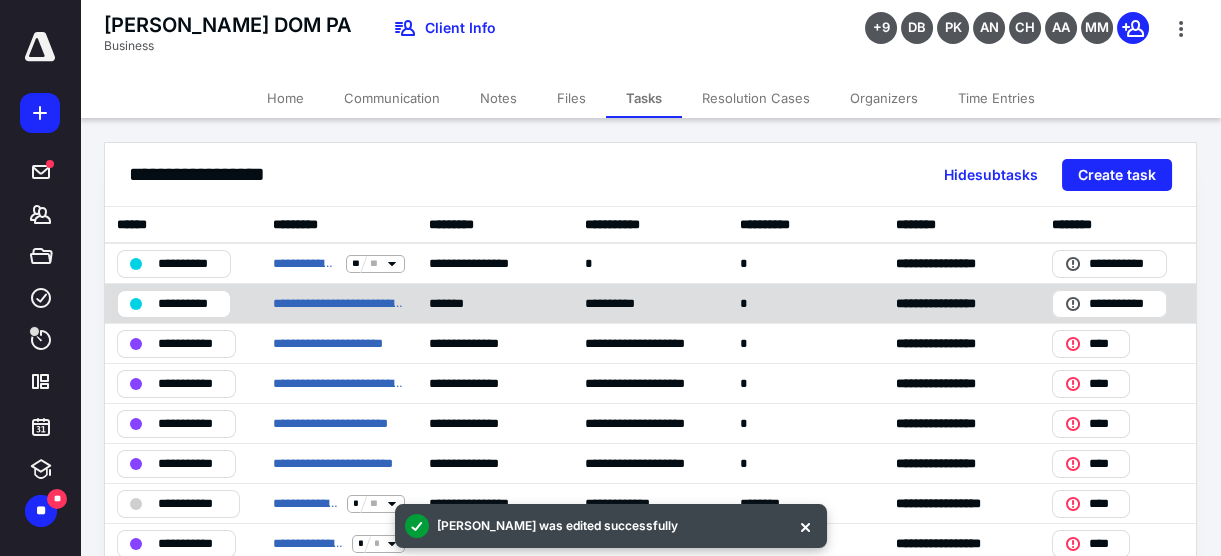 scroll, scrollTop: 90, scrollLeft: 0, axis: vertical 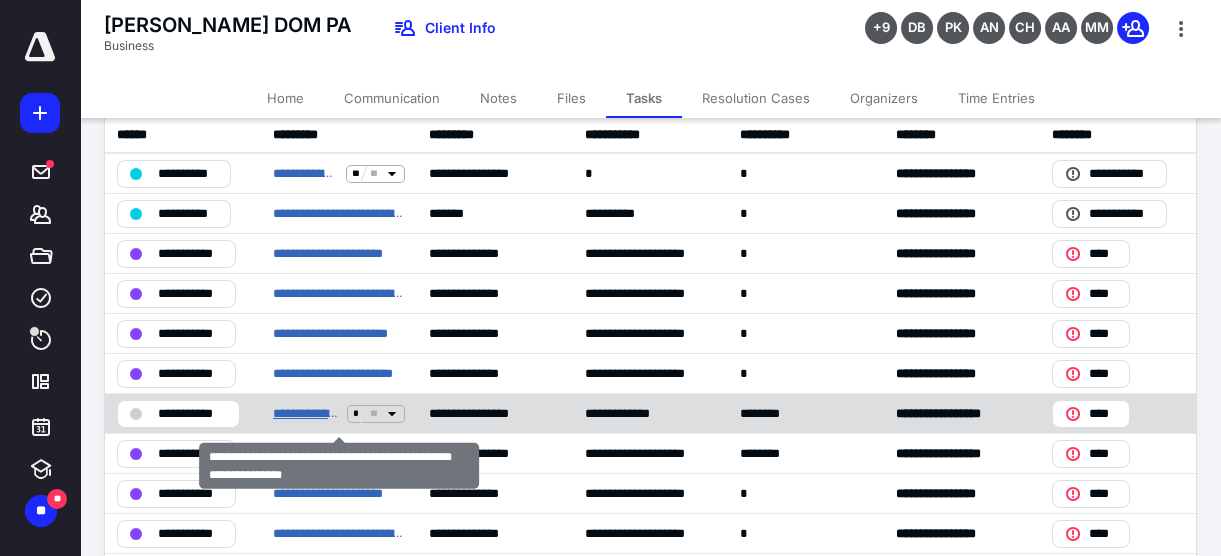 click on "**********" at bounding box center (306, 413) 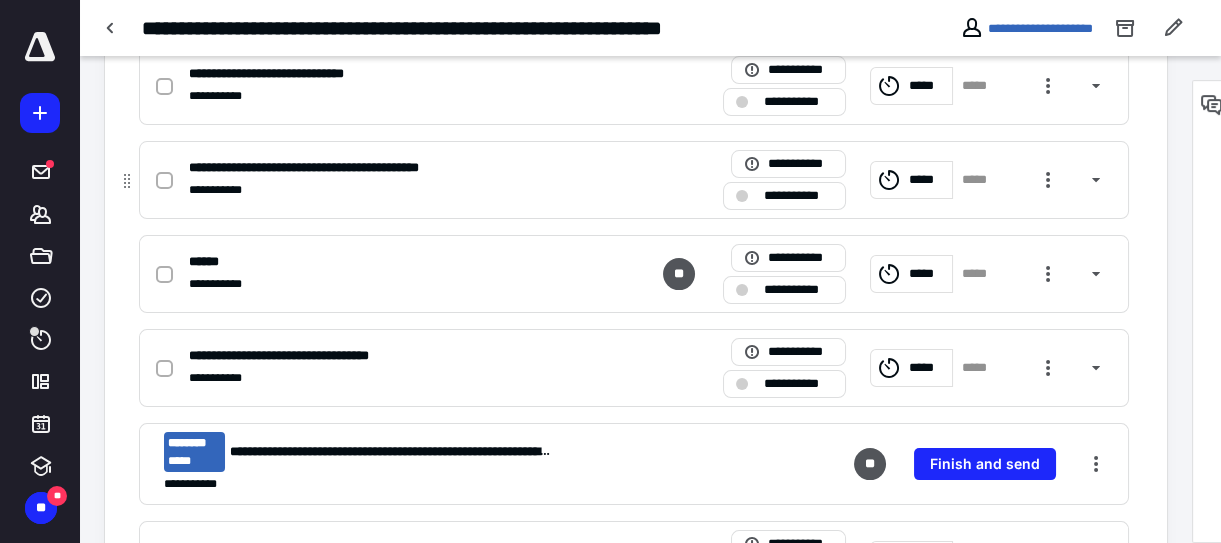 scroll, scrollTop: 818, scrollLeft: 0, axis: vertical 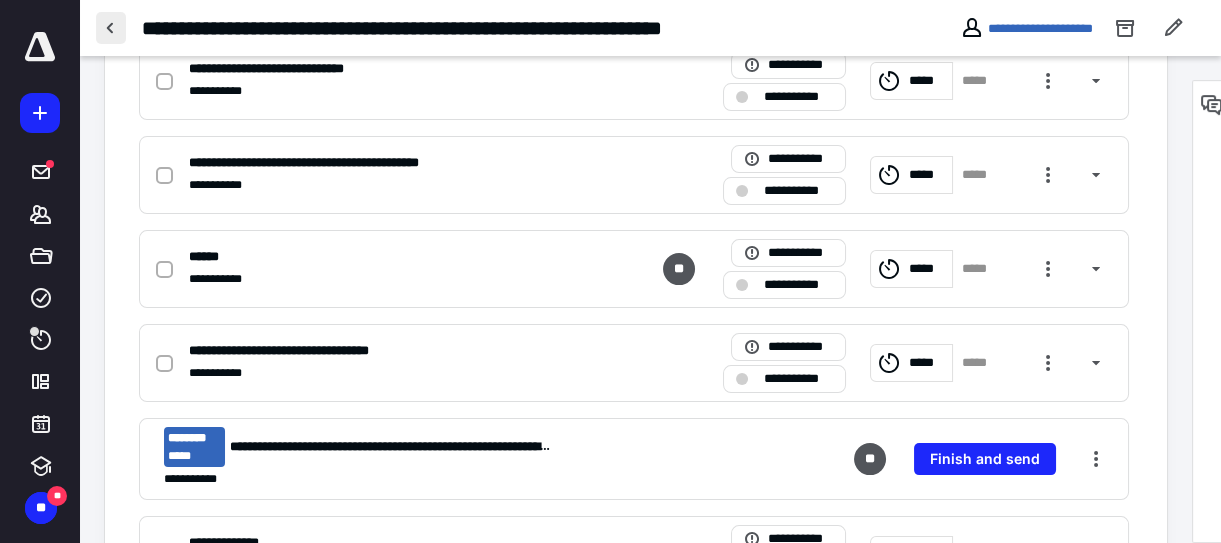 click at bounding box center (111, 28) 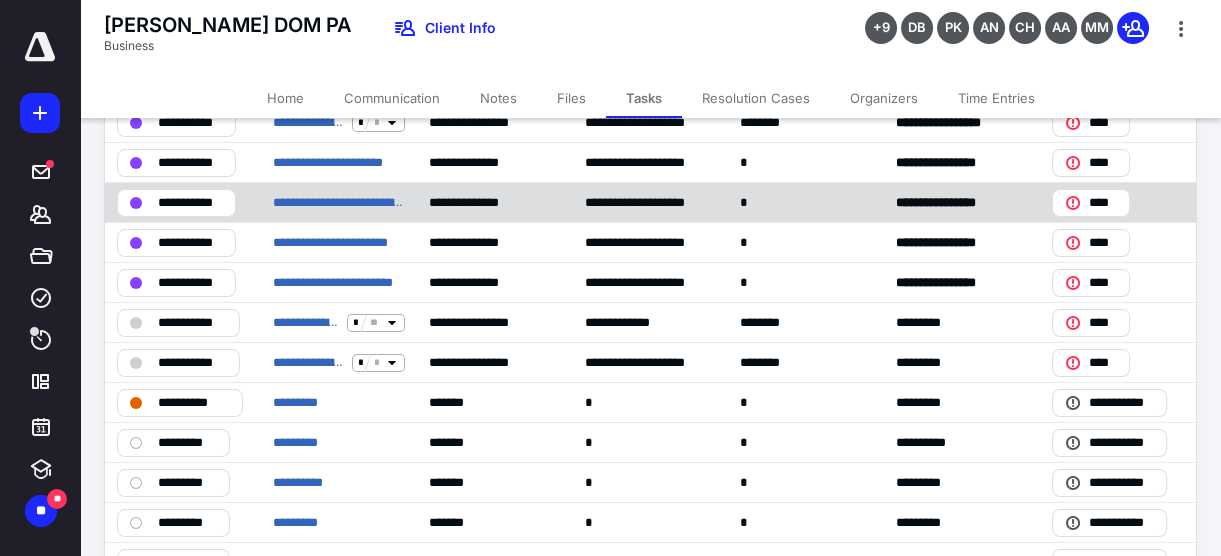 scroll, scrollTop: 545, scrollLeft: 0, axis: vertical 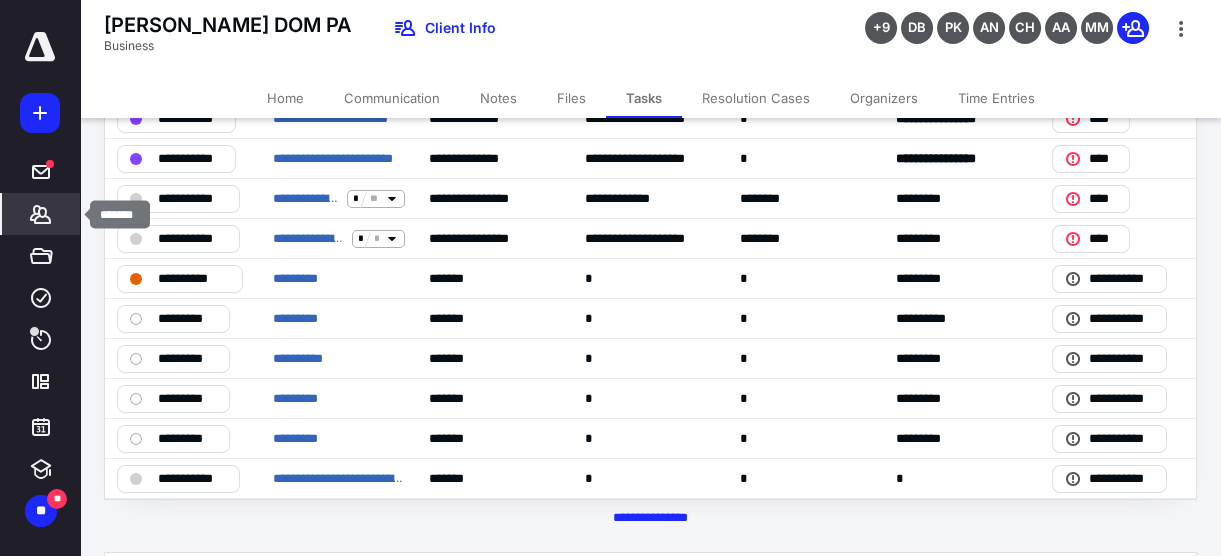 click 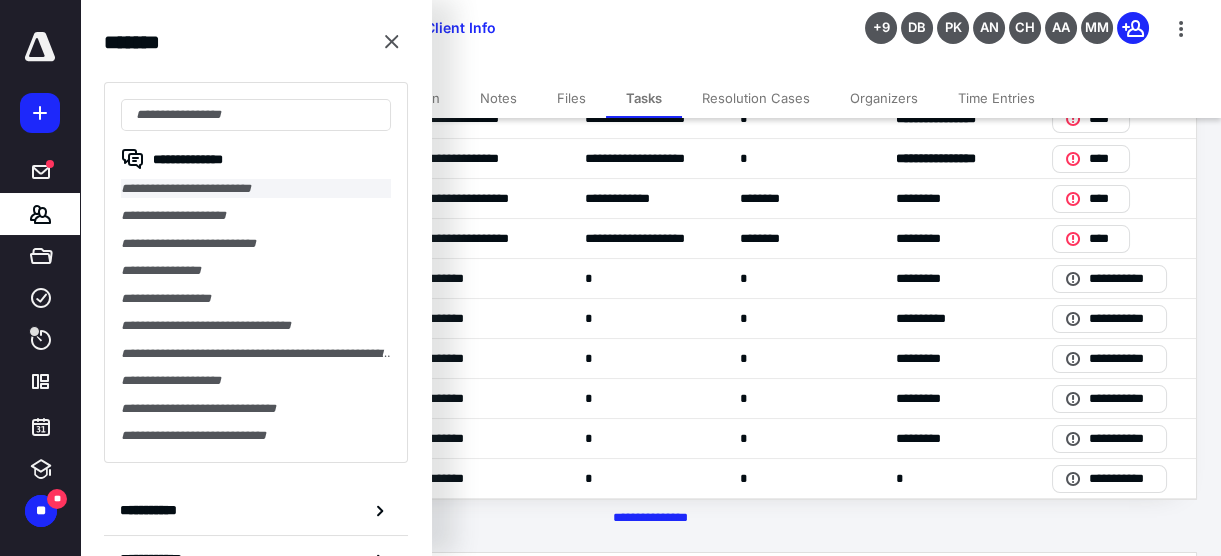 click on "**********" at bounding box center [256, 188] 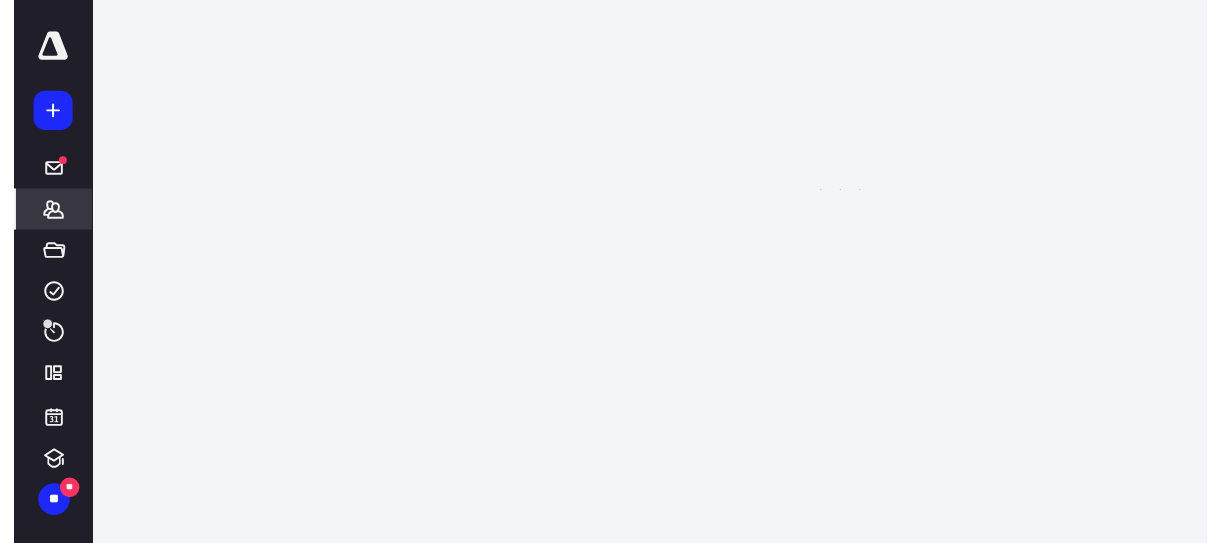 scroll, scrollTop: 0, scrollLeft: 0, axis: both 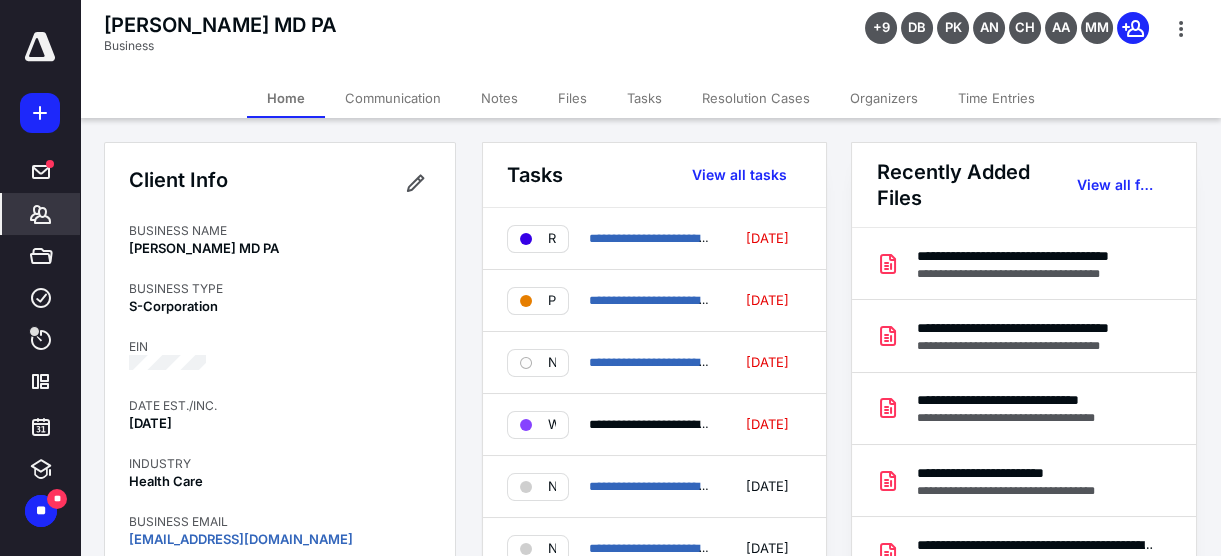 click on "Tasks" at bounding box center (644, 98) 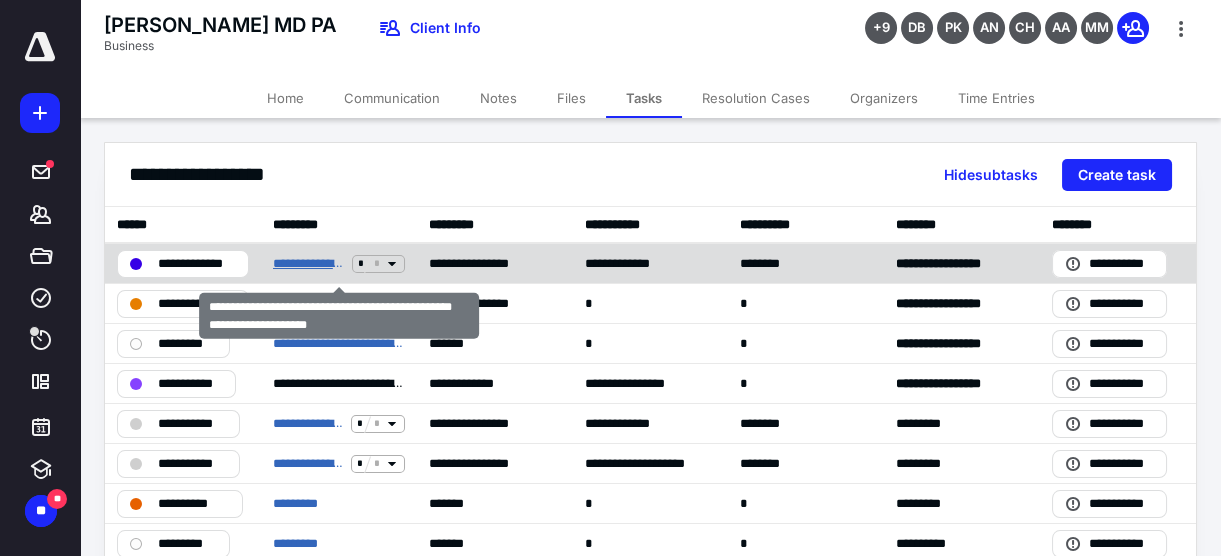 click on "**********" at bounding box center [308, 263] 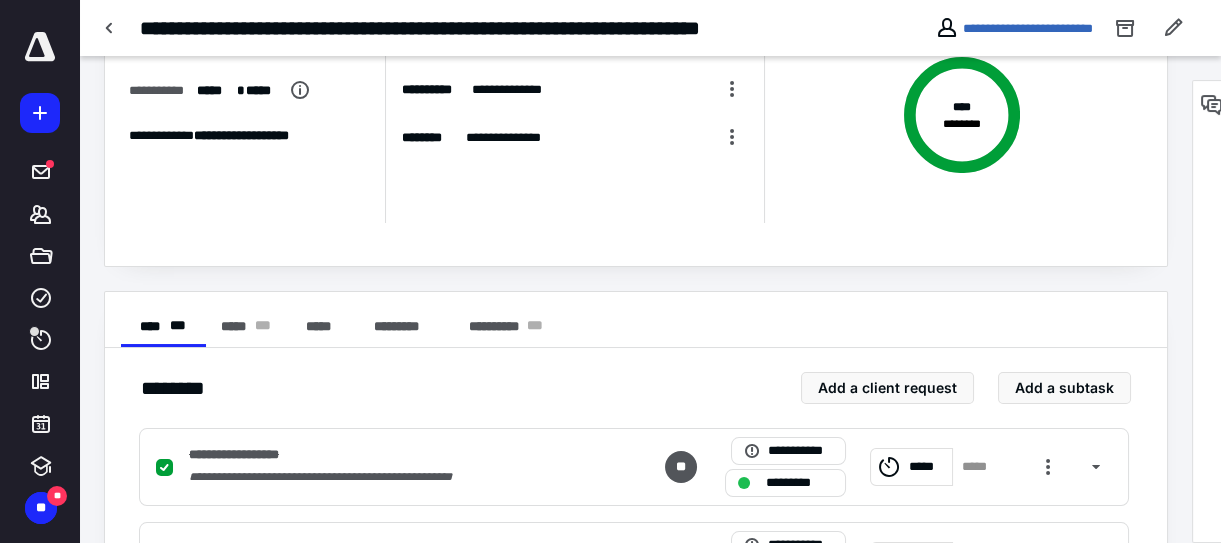 scroll, scrollTop: 272, scrollLeft: 0, axis: vertical 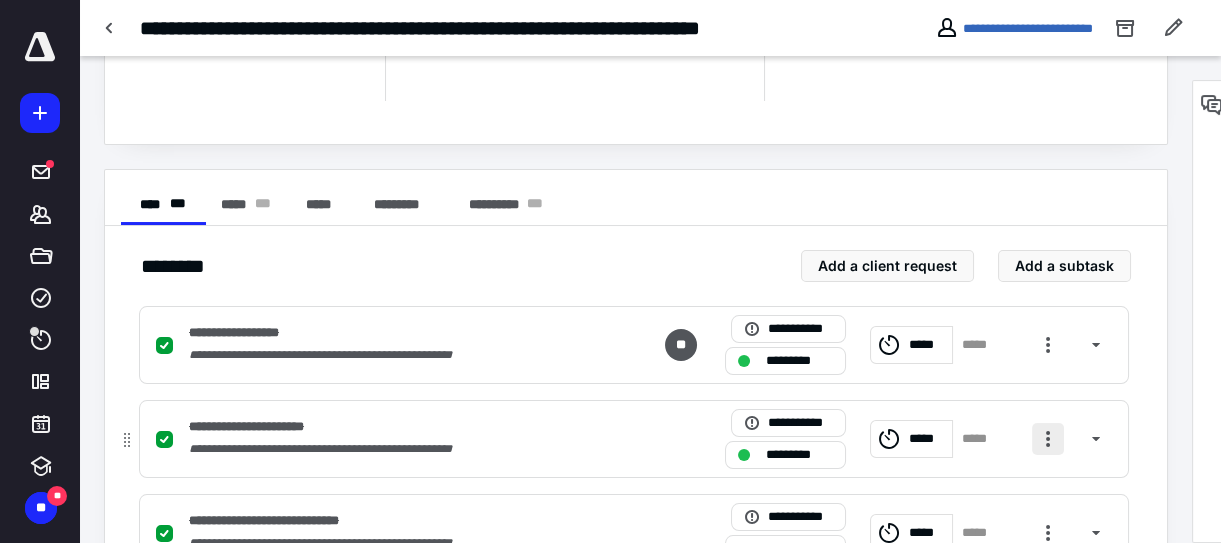 click at bounding box center (1048, 439) 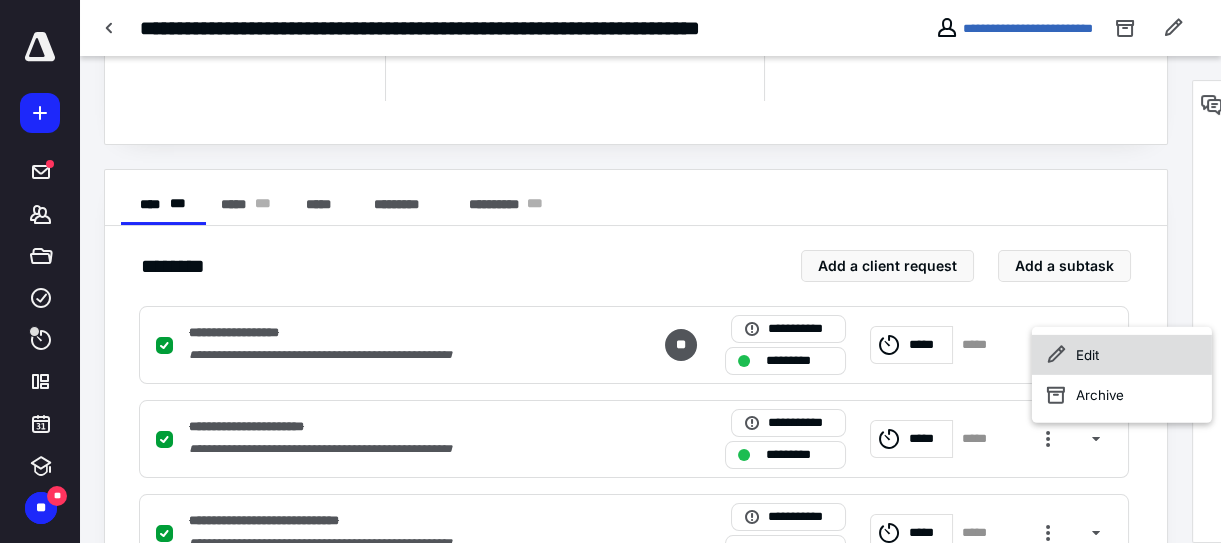 click on "Edit" at bounding box center (1122, 354) 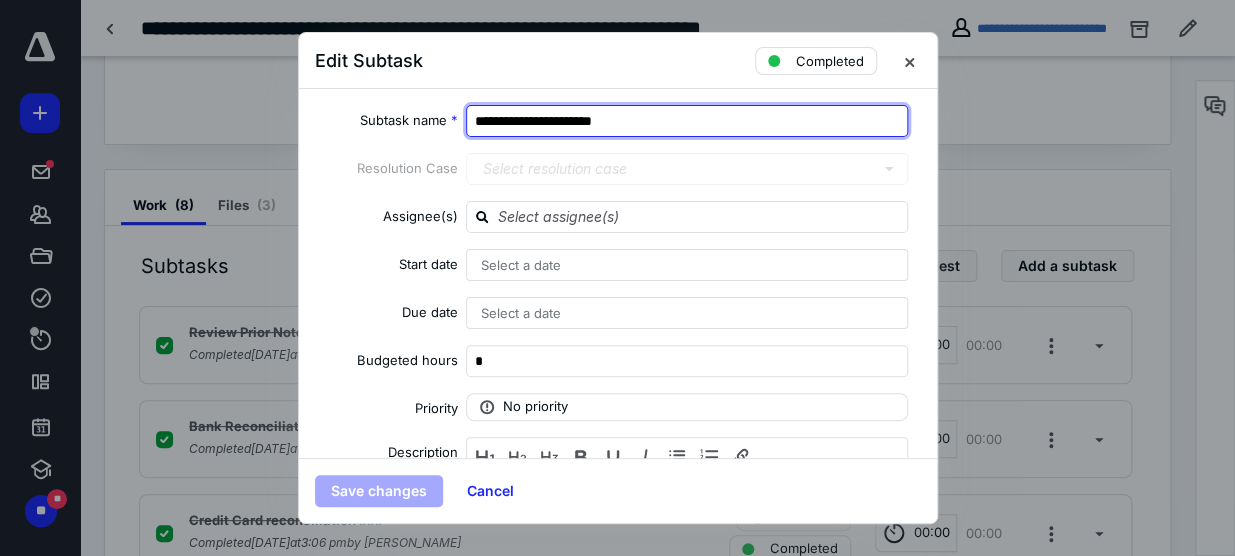 drag, startPoint x: 652, startPoint y: 114, endPoint x: 605, endPoint y: 120, distance: 47.38143 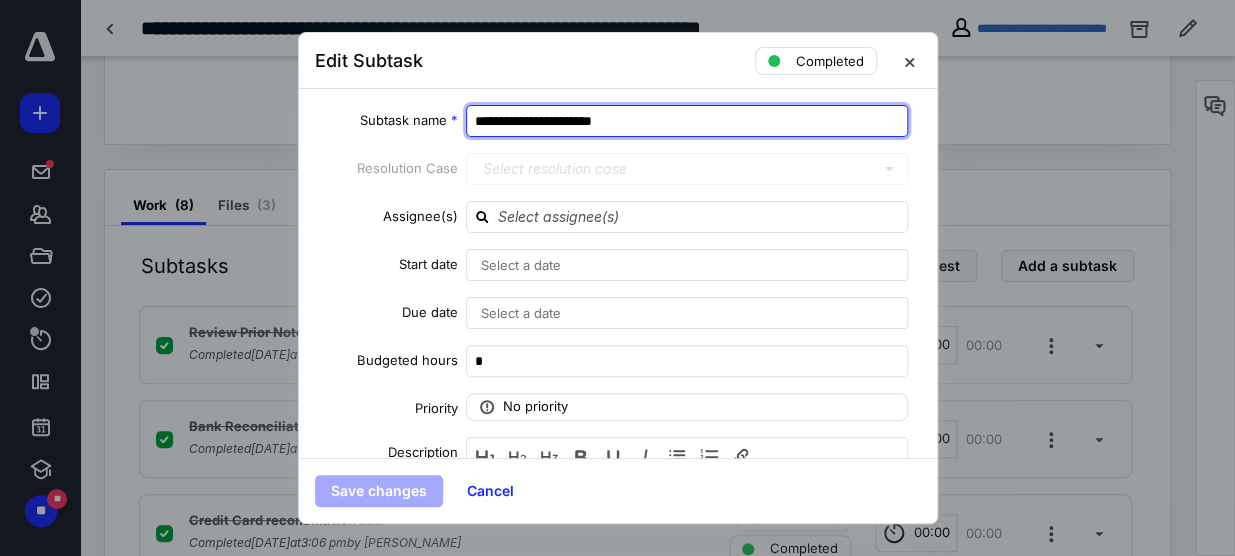click on "**********" at bounding box center [687, 121] 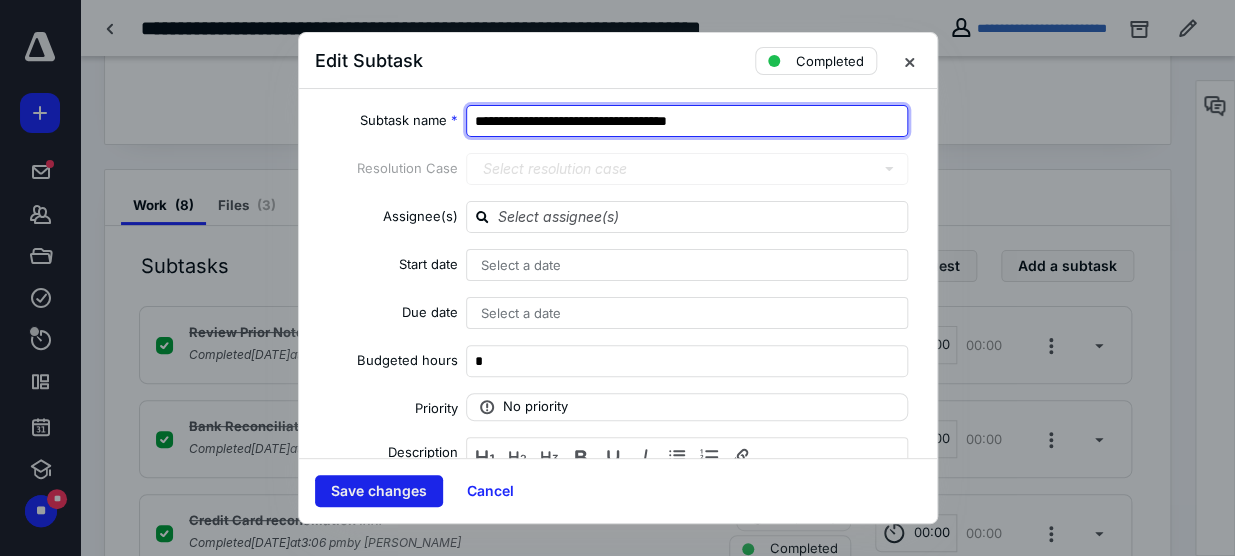 type on "**********" 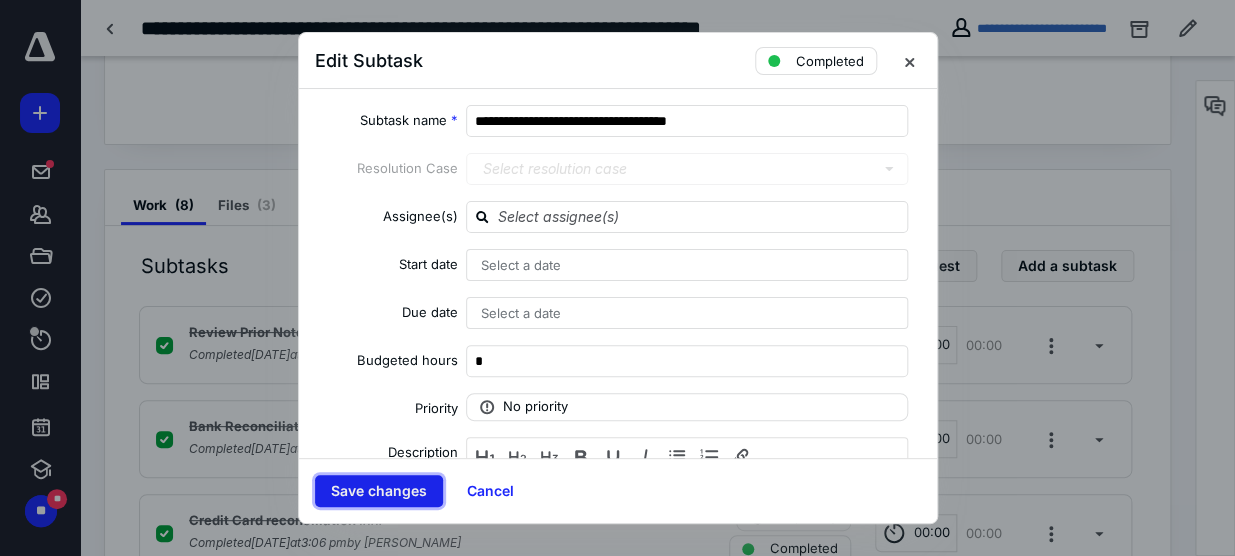 click on "Save changes" at bounding box center [379, 491] 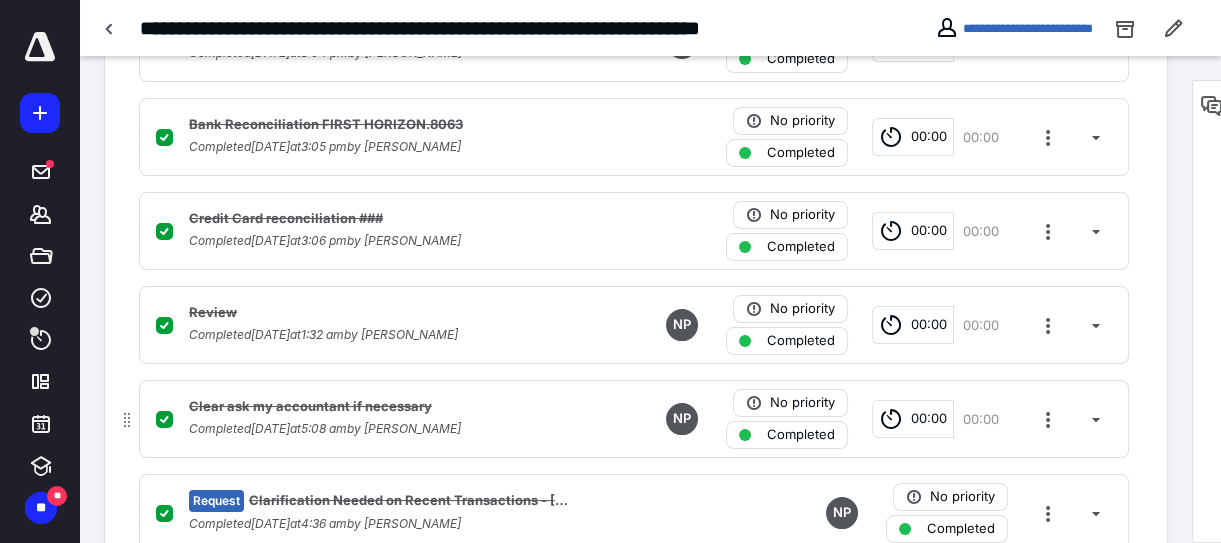 scroll, scrollTop: 545, scrollLeft: 0, axis: vertical 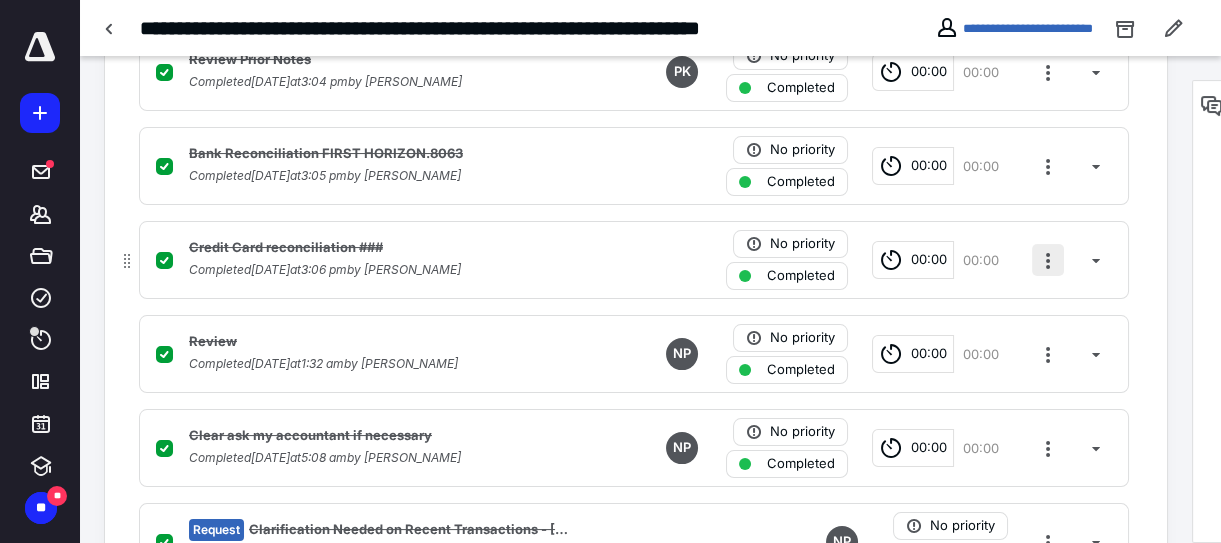 click at bounding box center [1048, 260] 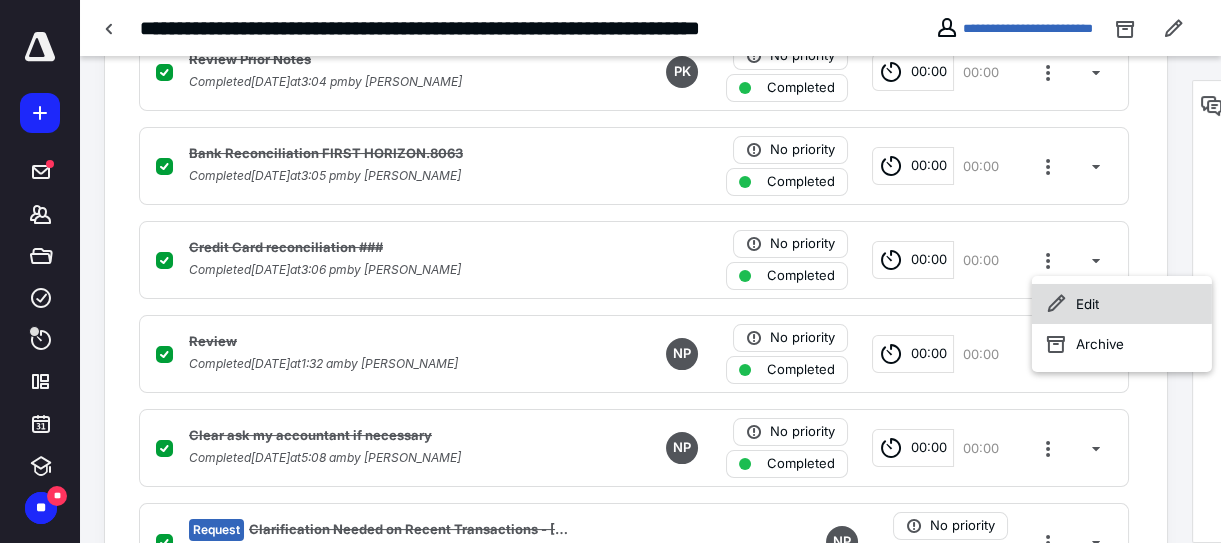 click on "Edit" at bounding box center (1122, 304) 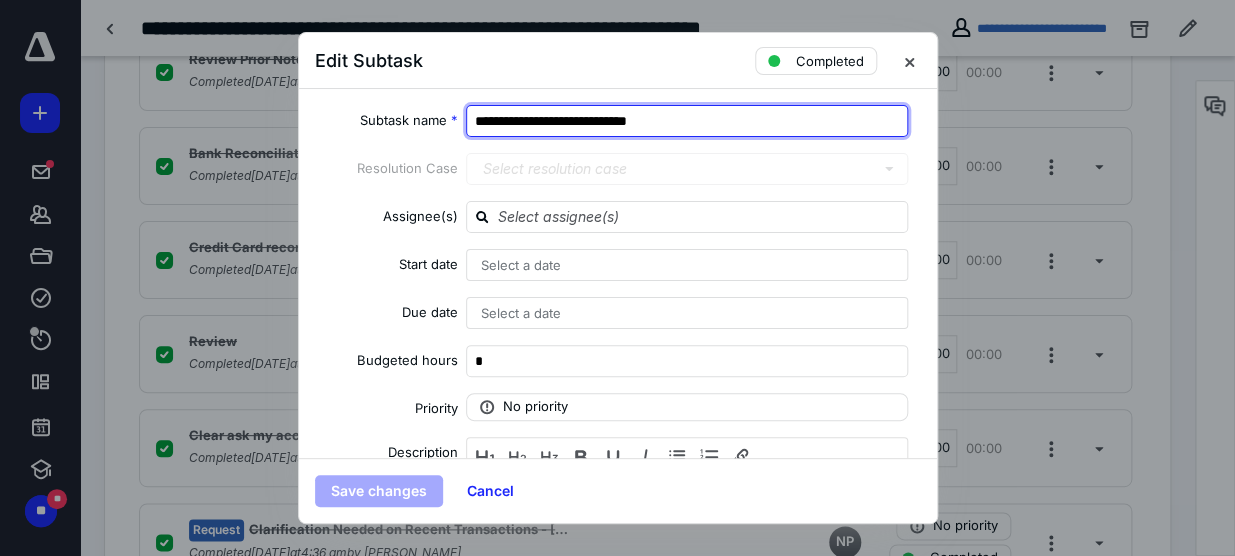 drag, startPoint x: 672, startPoint y: 116, endPoint x: 644, endPoint y: 119, distance: 28.160255 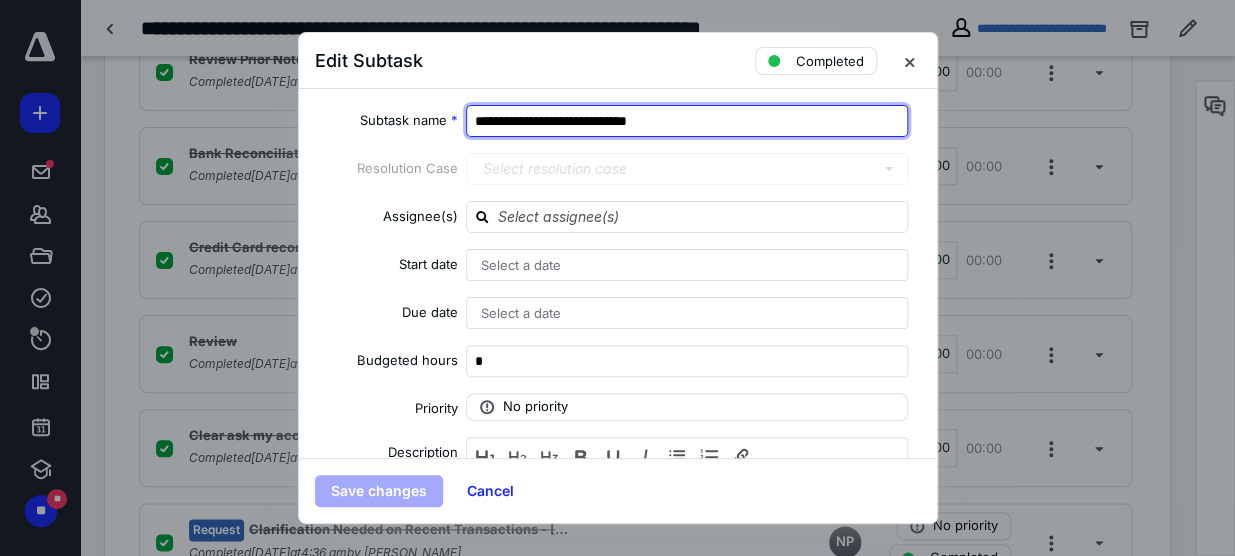 click on "**********" at bounding box center (687, 121) 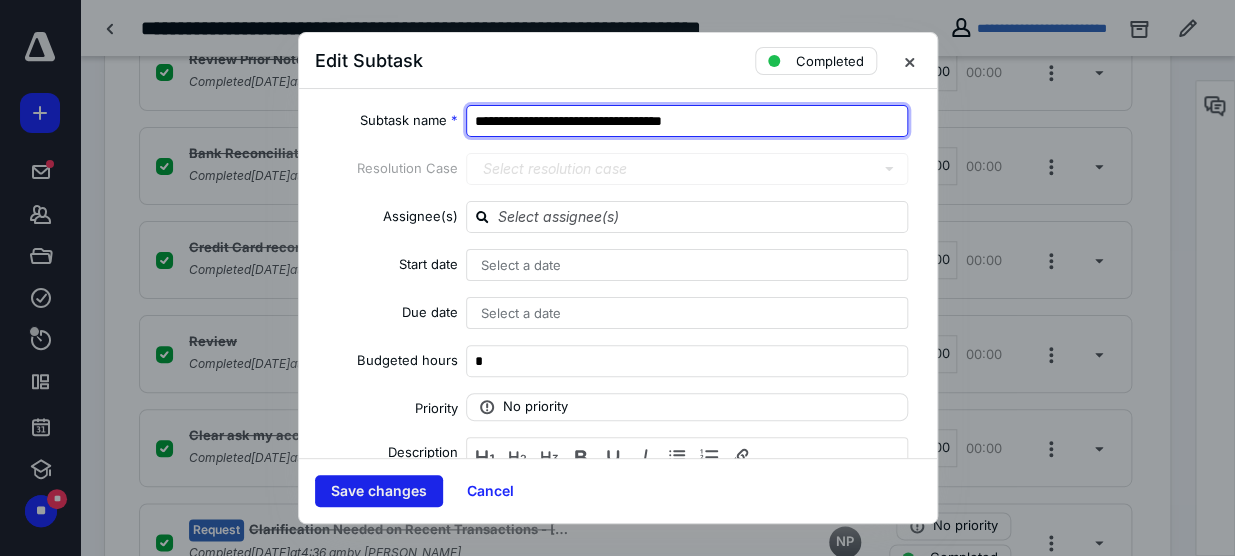 type on "**********" 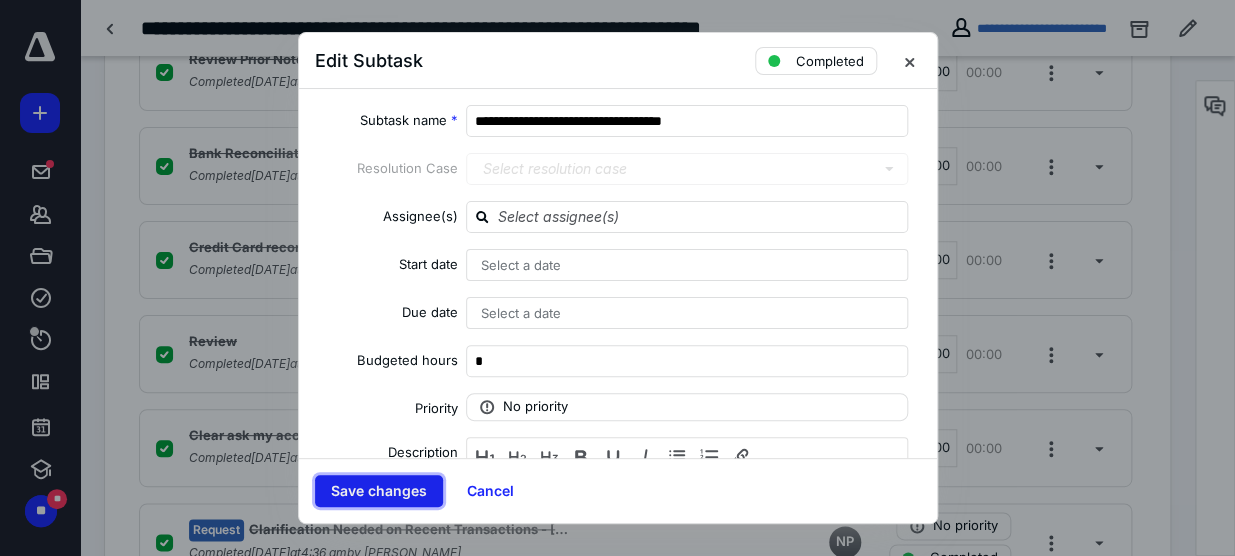 click on "Save changes" at bounding box center (379, 491) 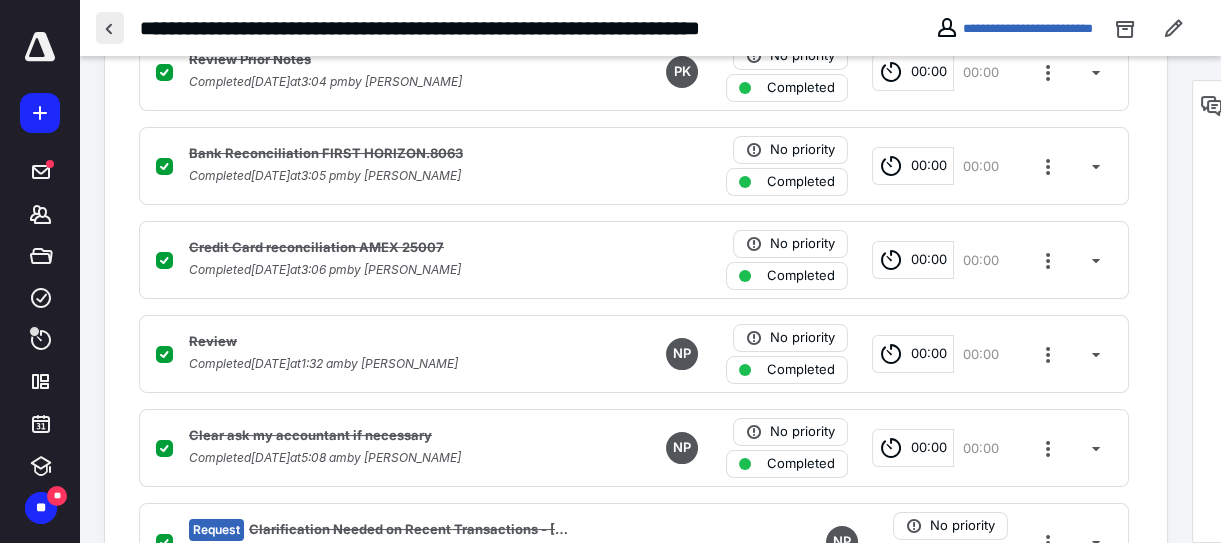 click at bounding box center [110, 28] 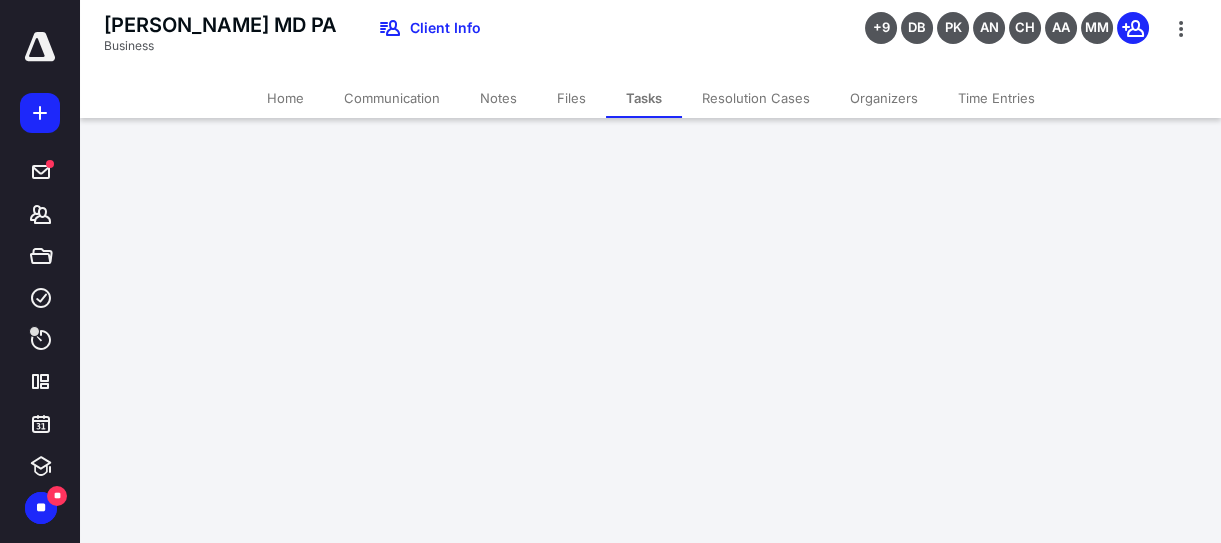 scroll, scrollTop: 0, scrollLeft: 0, axis: both 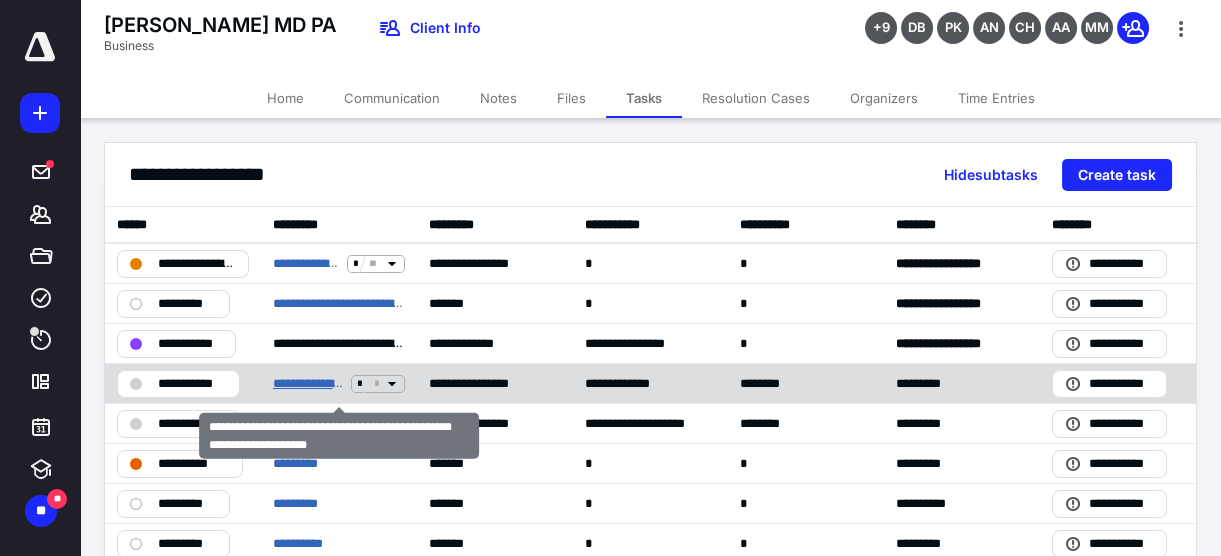 click on "**********" at bounding box center [308, 383] 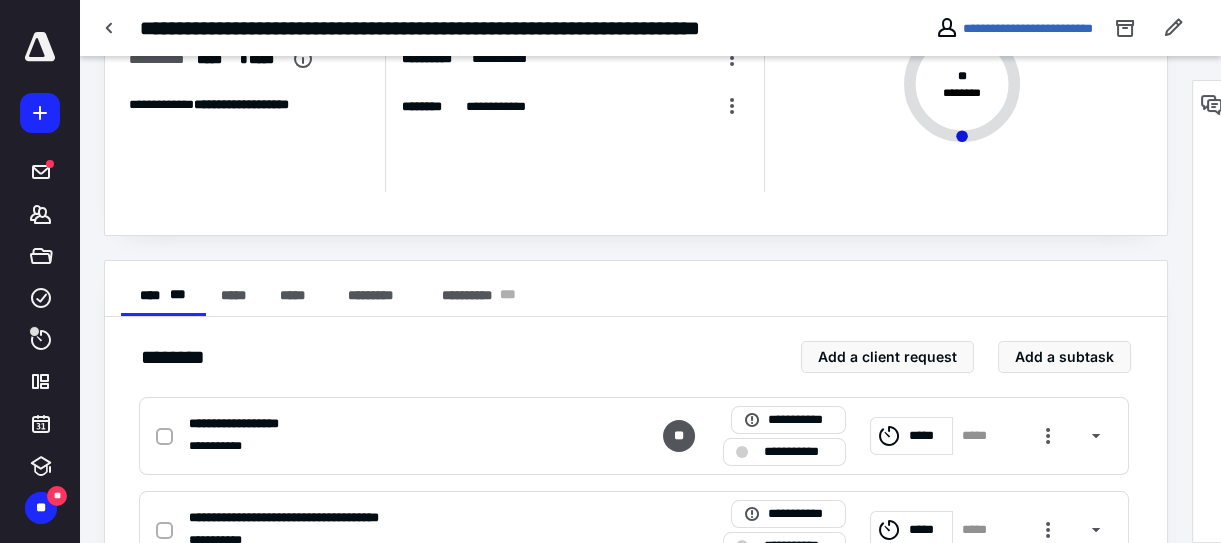 scroll, scrollTop: 0, scrollLeft: 0, axis: both 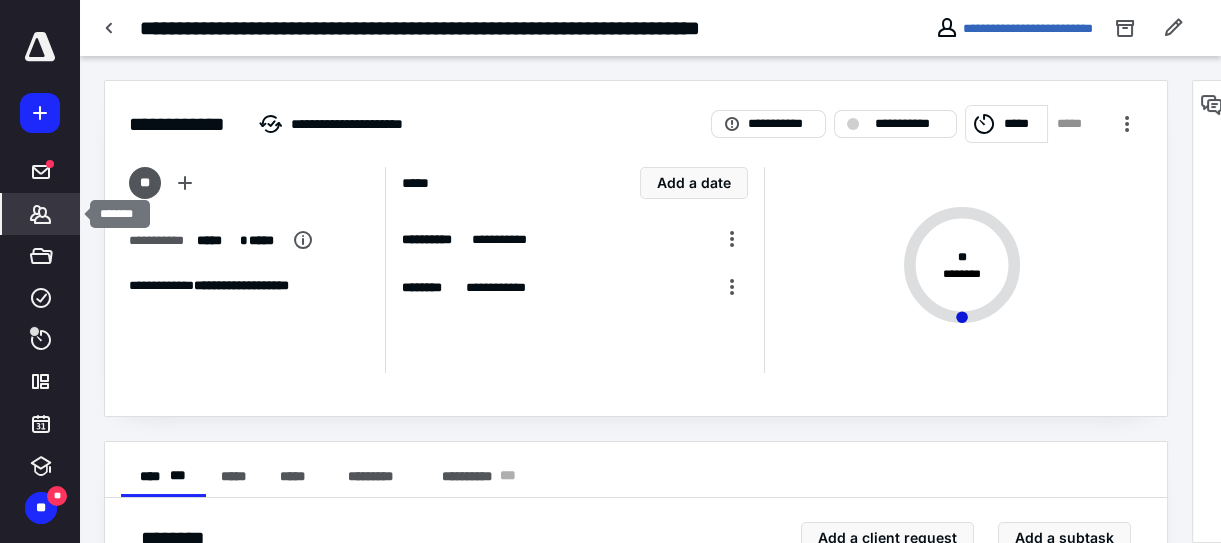 click 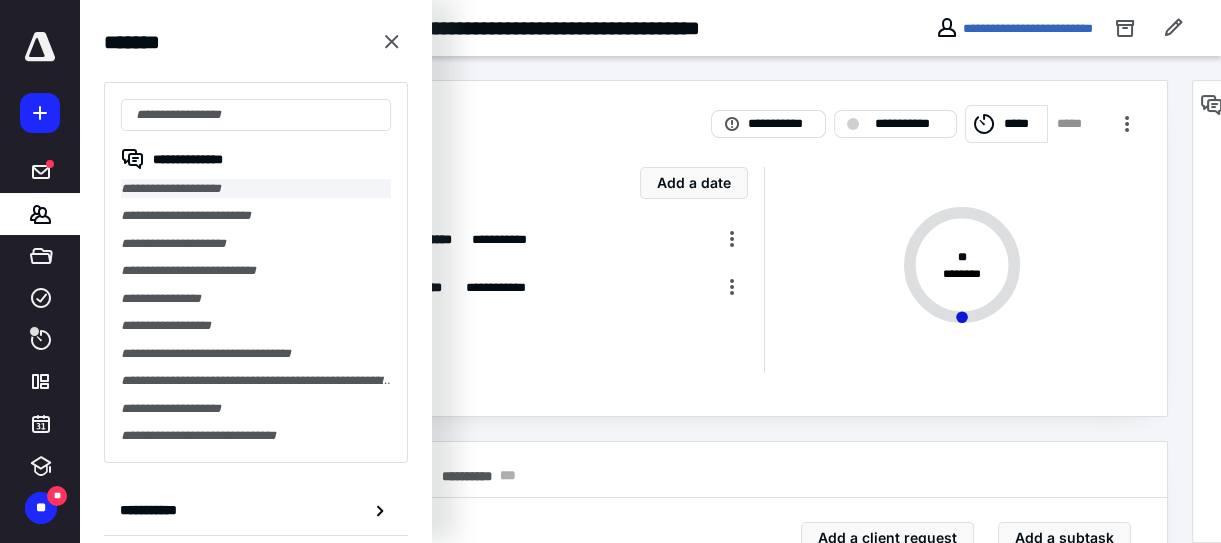 click on "**********" at bounding box center [256, 188] 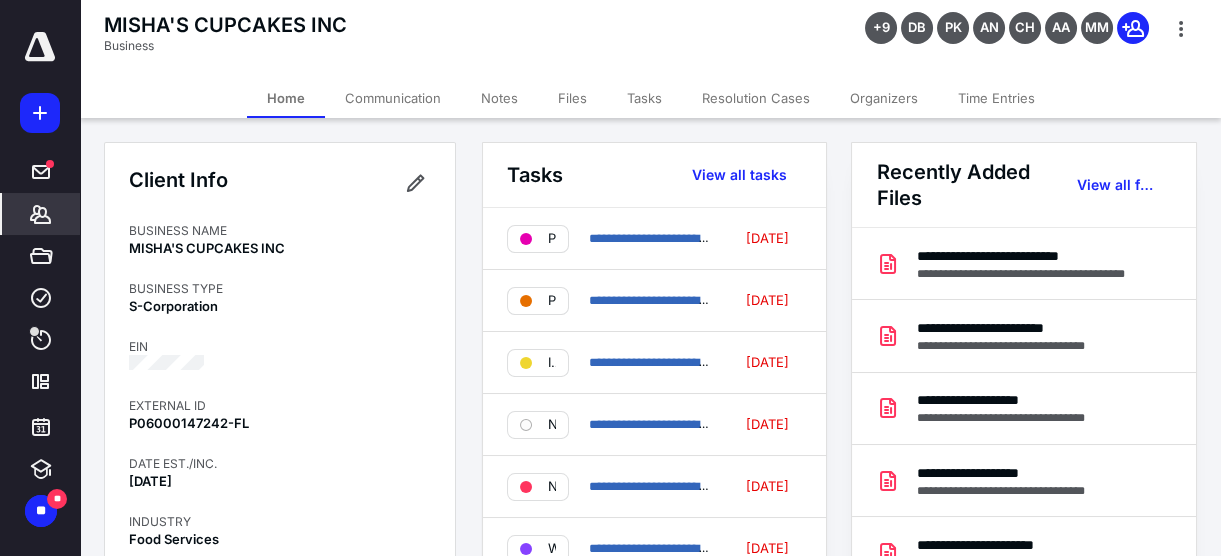 click on "Tasks" at bounding box center (644, 98) 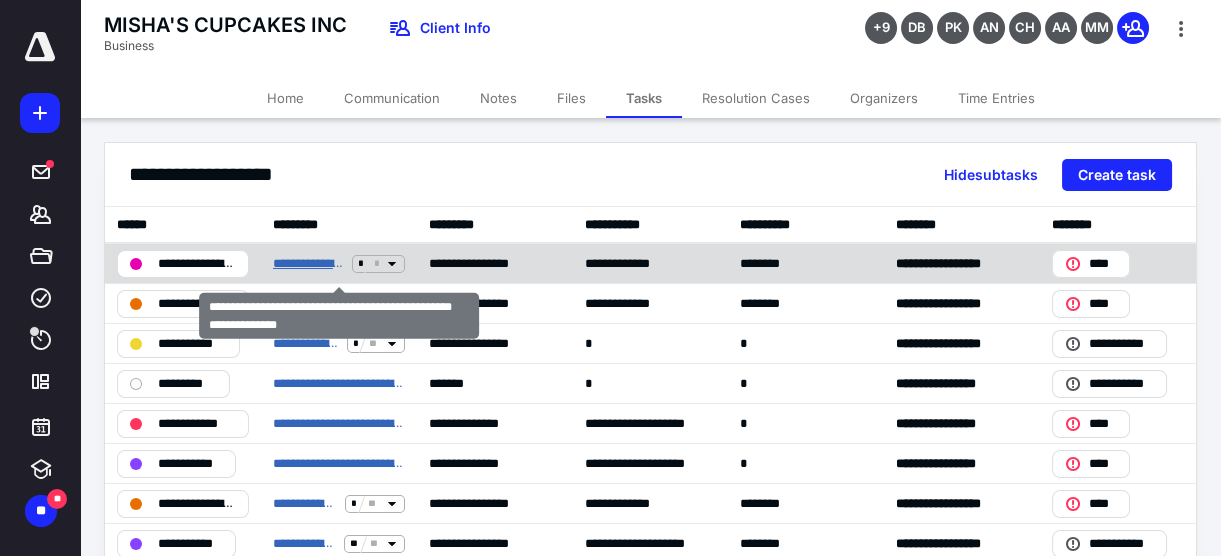 click on "**********" at bounding box center (308, 263) 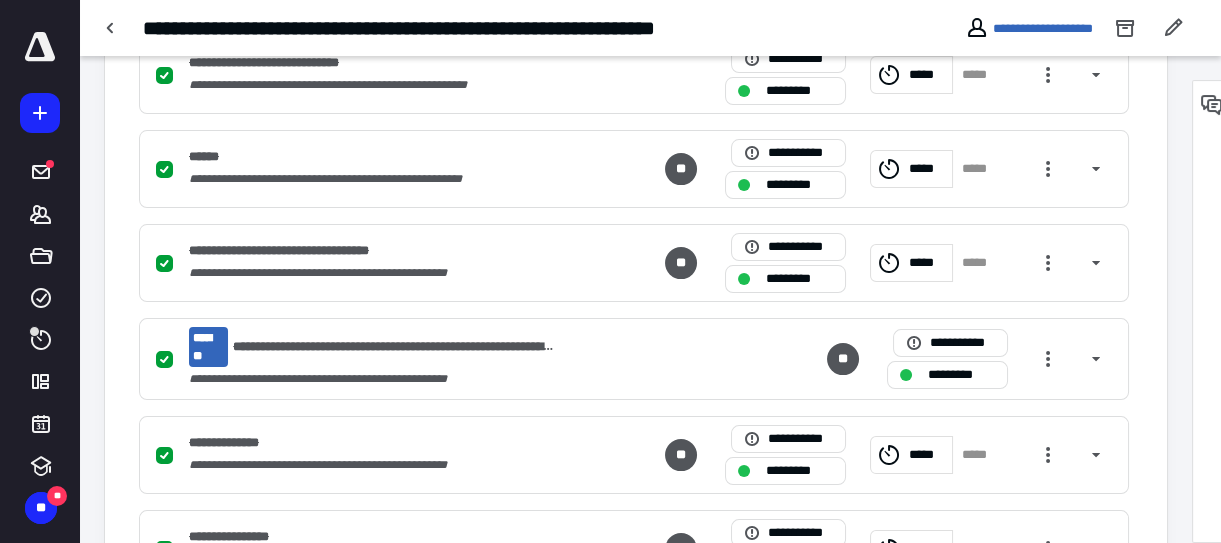 scroll, scrollTop: 820, scrollLeft: 0, axis: vertical 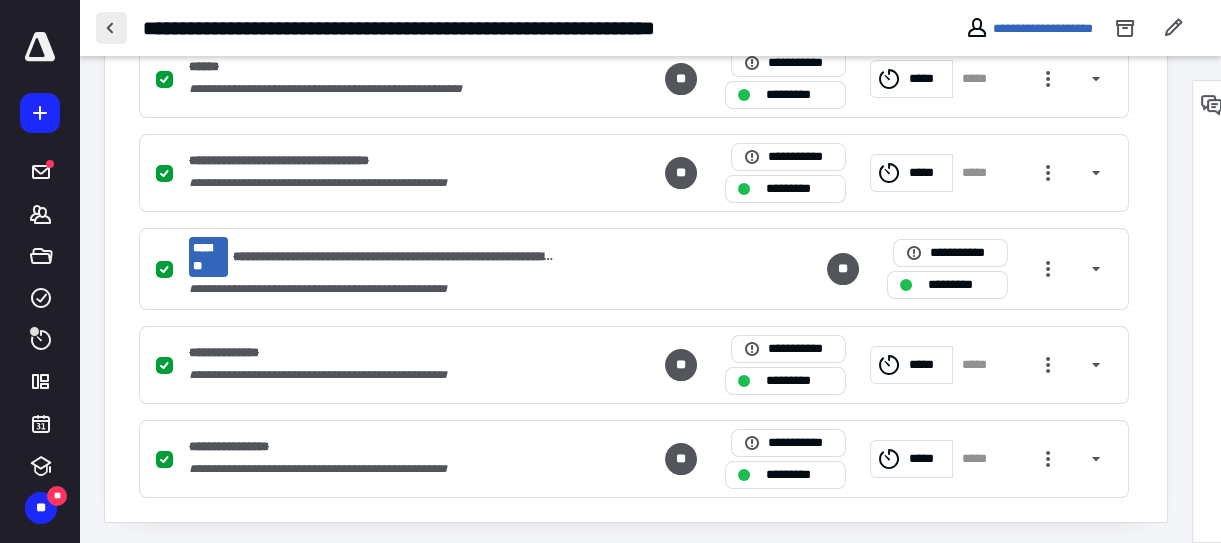 click at bounding box center [111, 28] 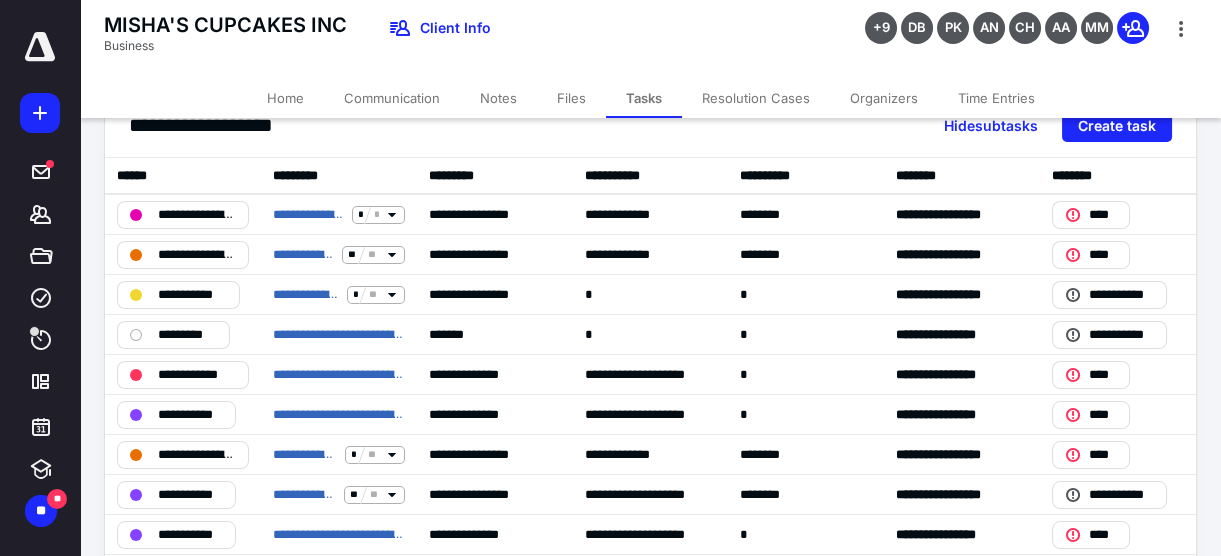 scroll, scrollTop: 90, scrollLeft: 0, axis: vertical 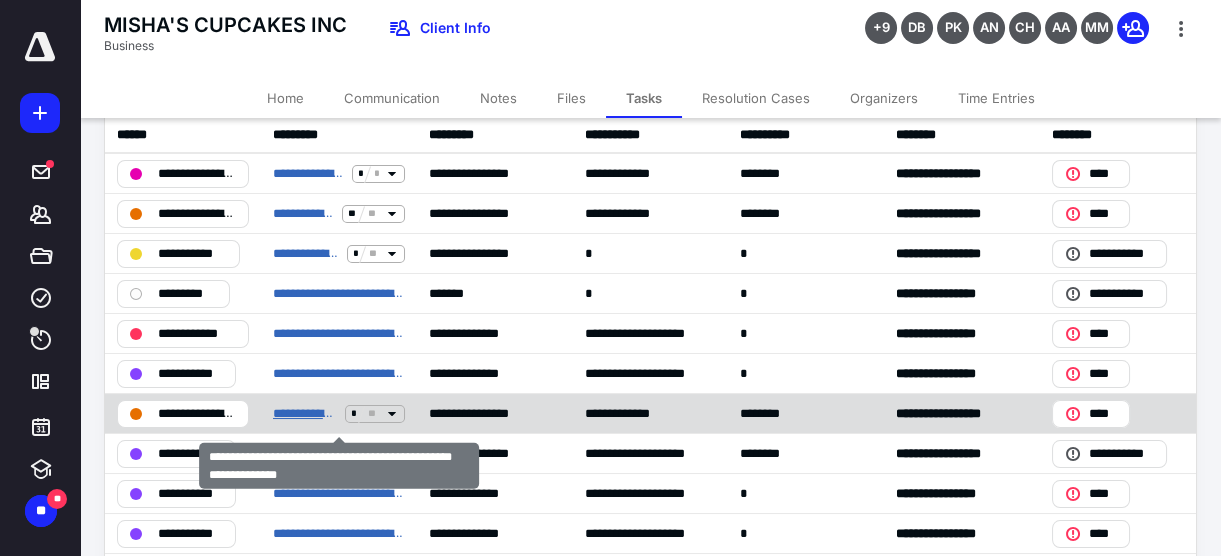 click on "**********" at bounding box center [305, 413] 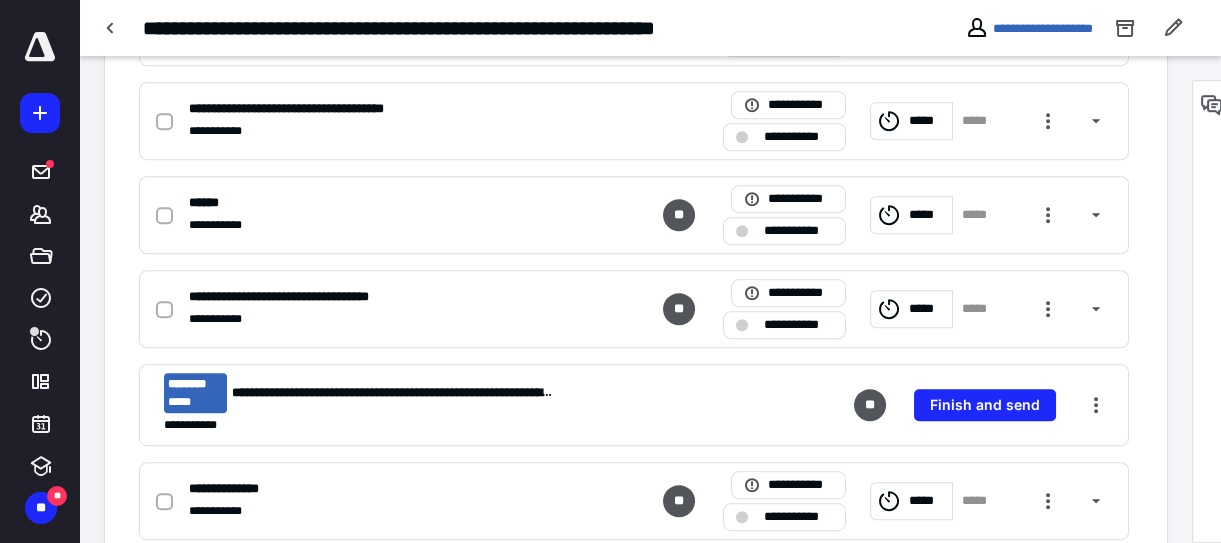 scroll, scrollTop: 2140, scrollLeft: 0, axis: vertical 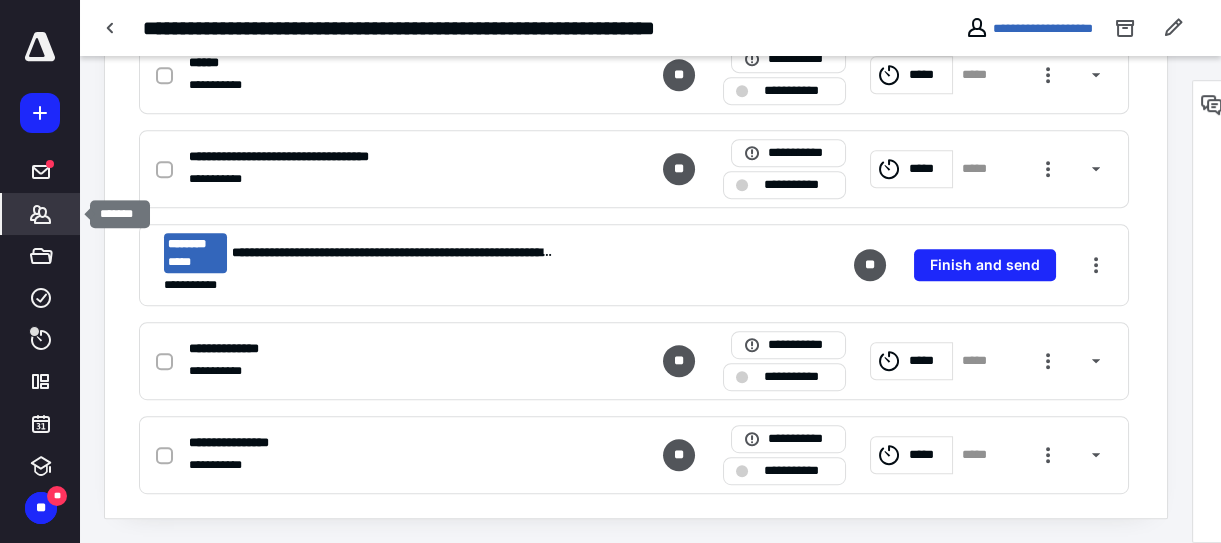 click 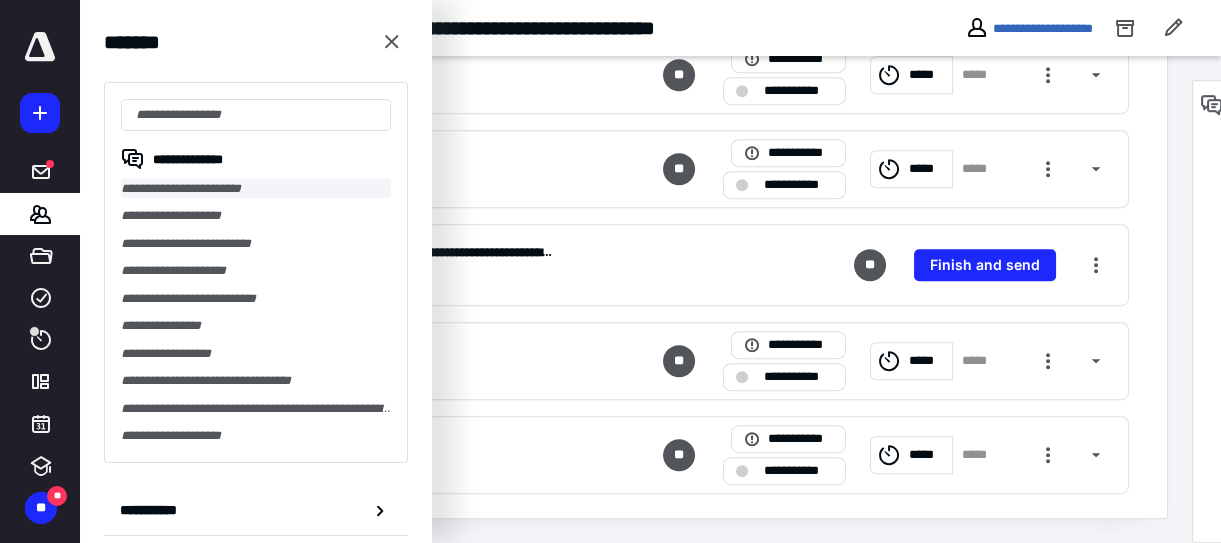 click on "**********" at bounding box center [256, 188] 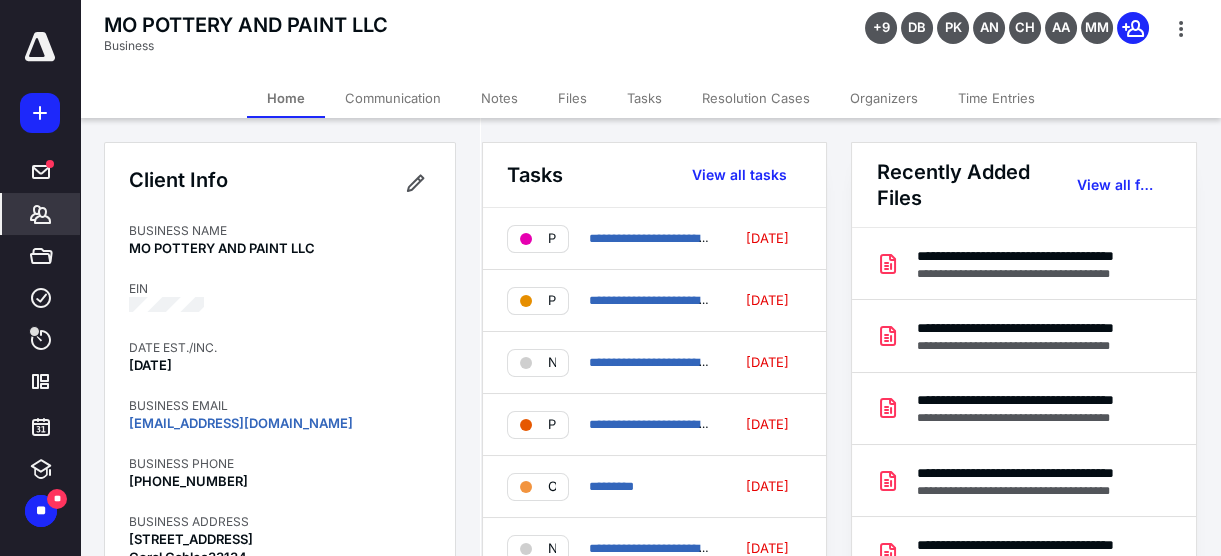 click on "Tasks" at bounding box center [644, 98] 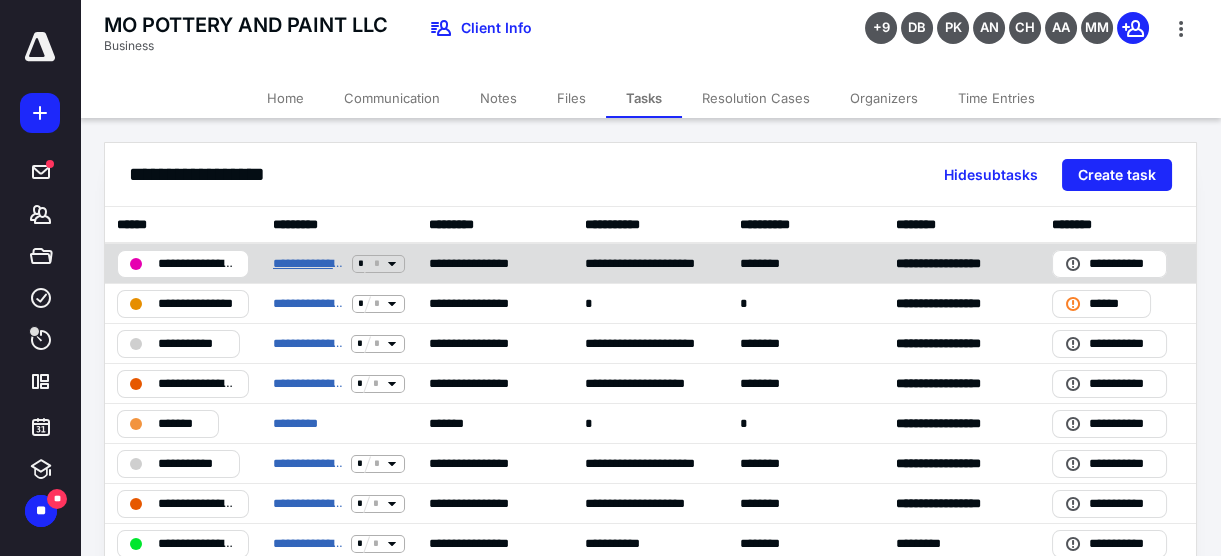 click on "**********" at bounding box center [308, 263] 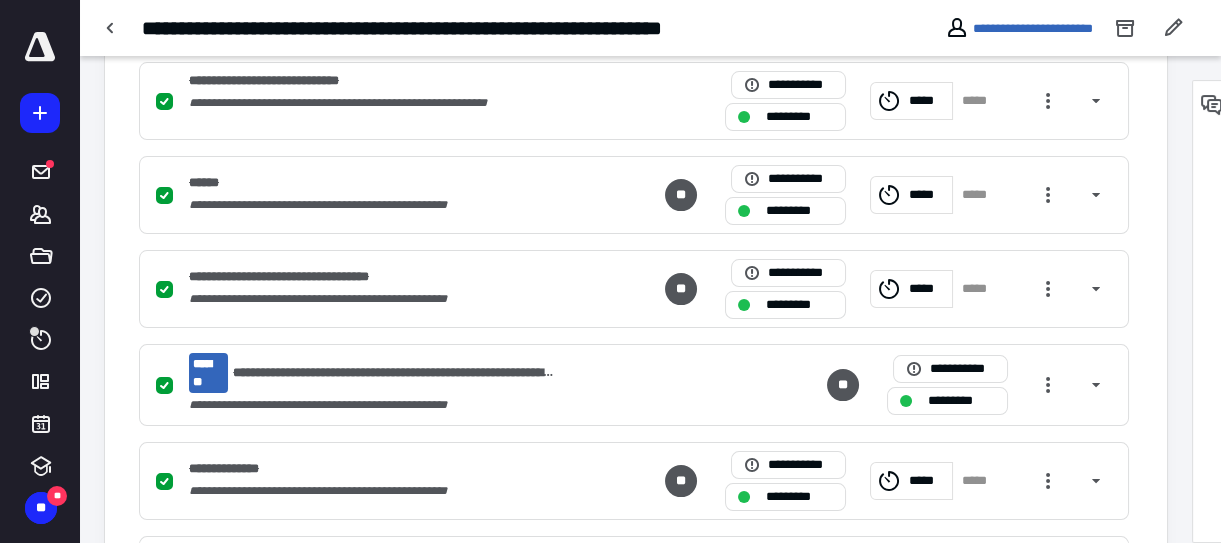 scroll, scrollTop: 547, scrollLeft: 0, axis: vertical 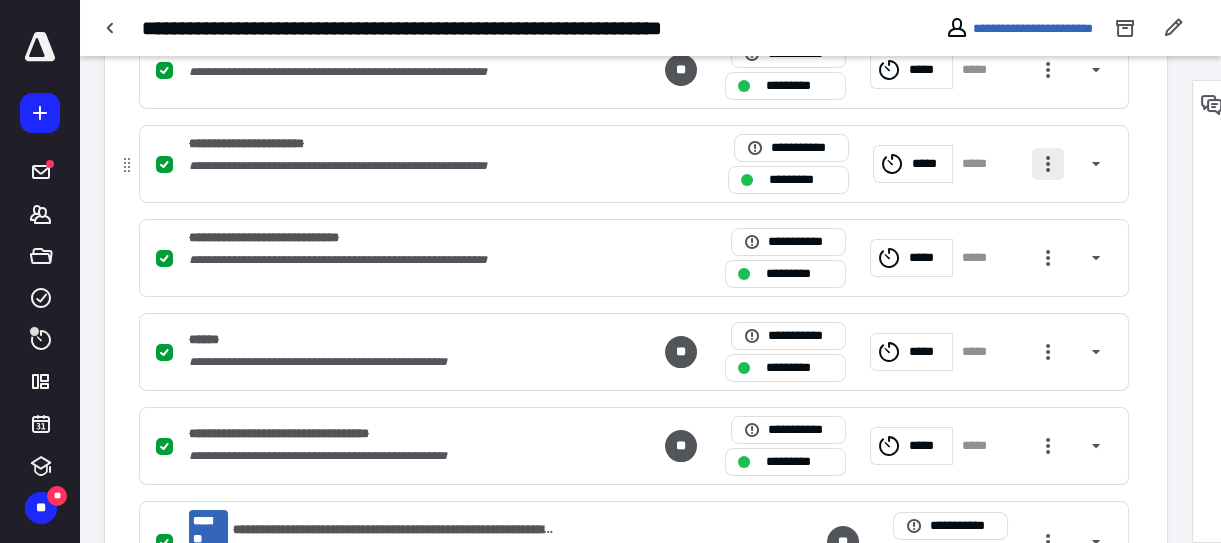 click at bounding box center [1048, 164] 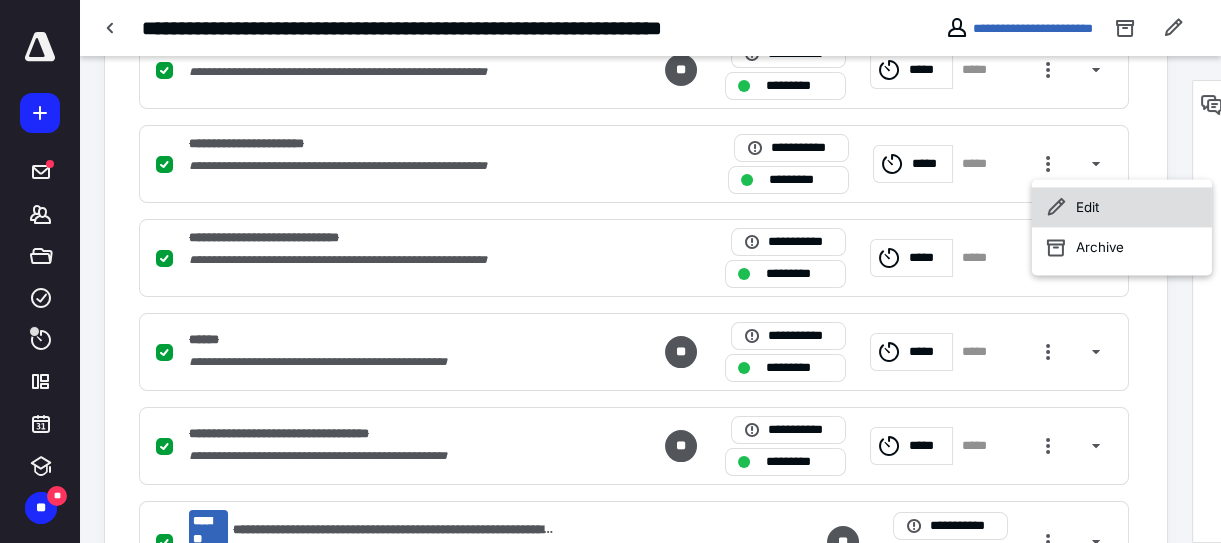 click on "Edit" at bounding box center (1122, 207) 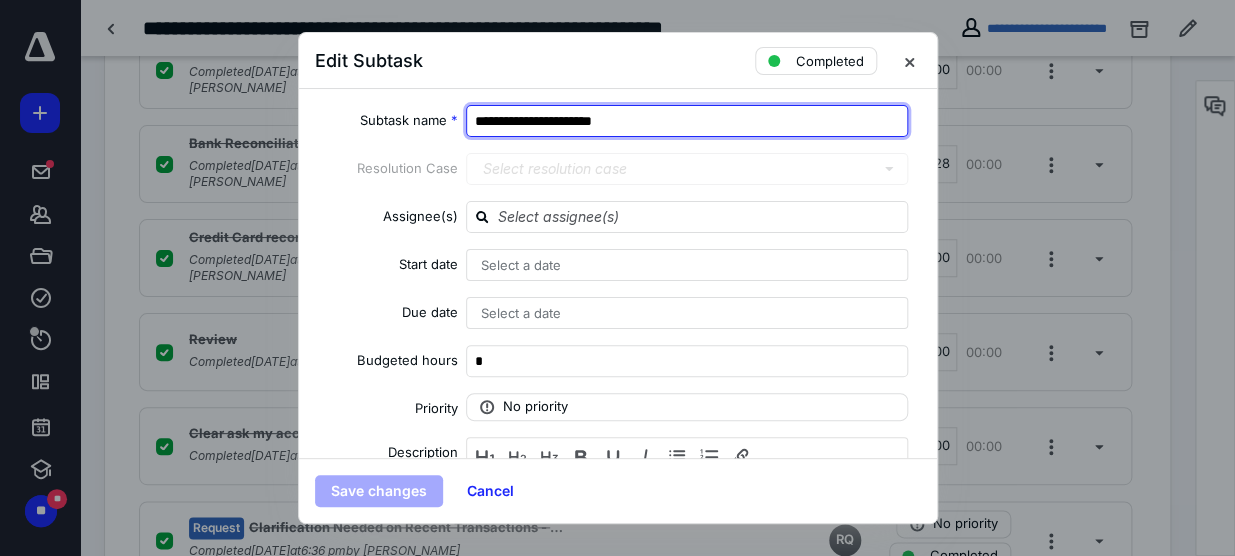 drag, startPoint x: 657, startPoint y: 119, endPoint x: 608, endPoint y: 127, distance: 49.648766 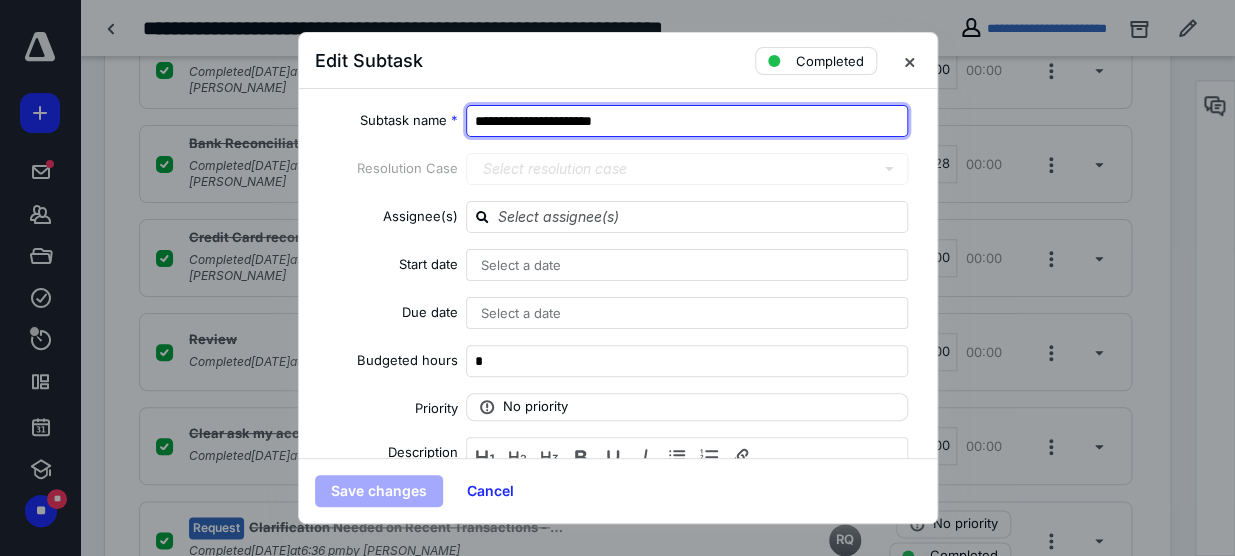 click on "**********" at bounding box center (687, 121) 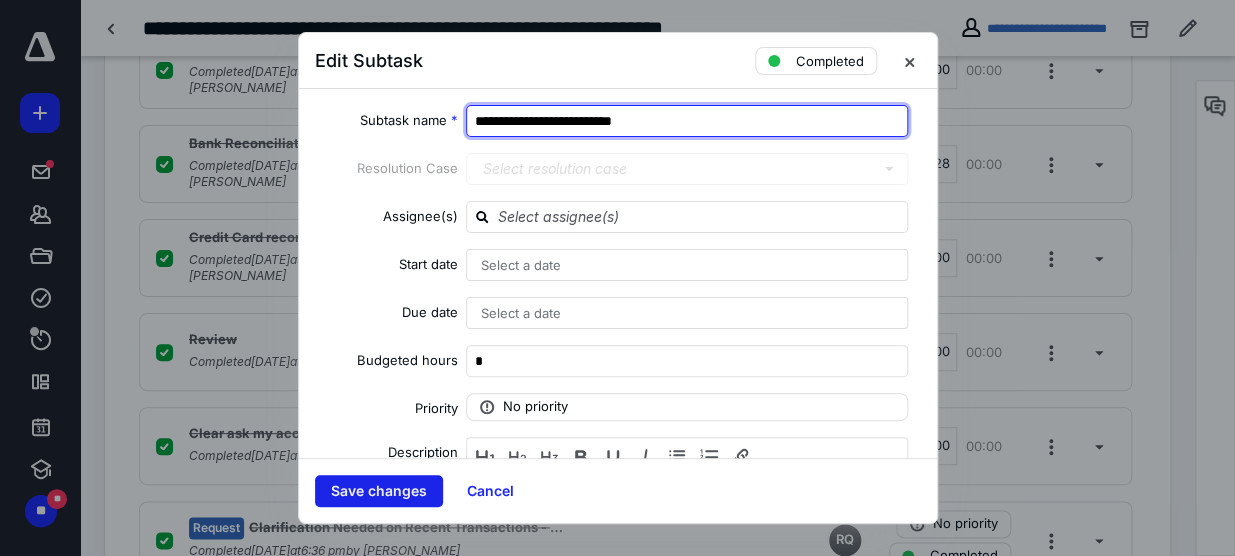 type on "**********" 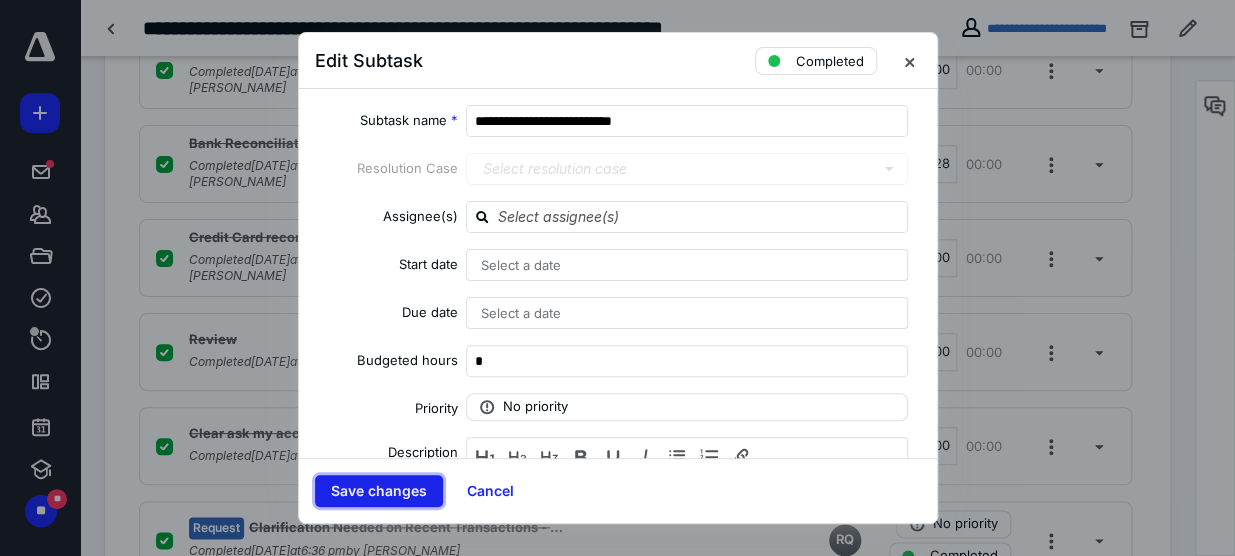 click on "Save changes" at bounding box center [379, 491] 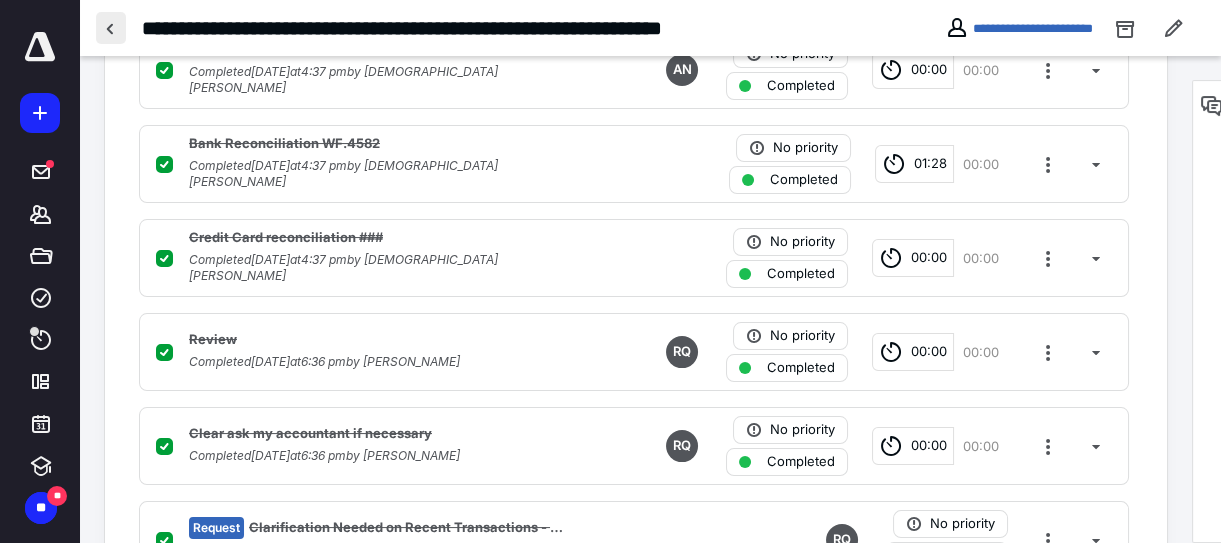 click at bounding box center [111, 28] 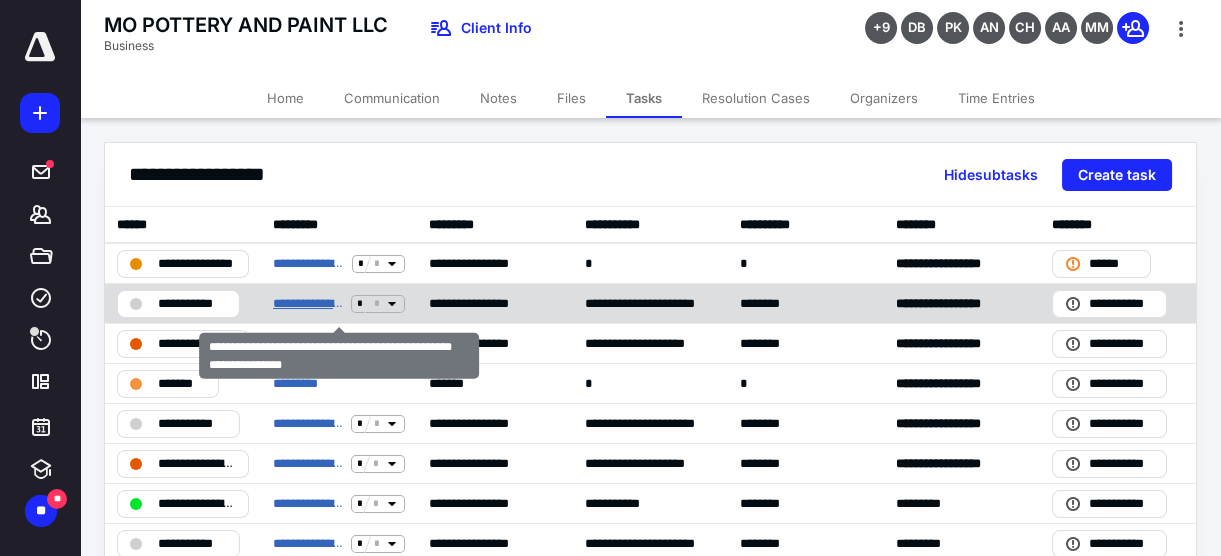 click on "**********" at bounding box center [308, 303] 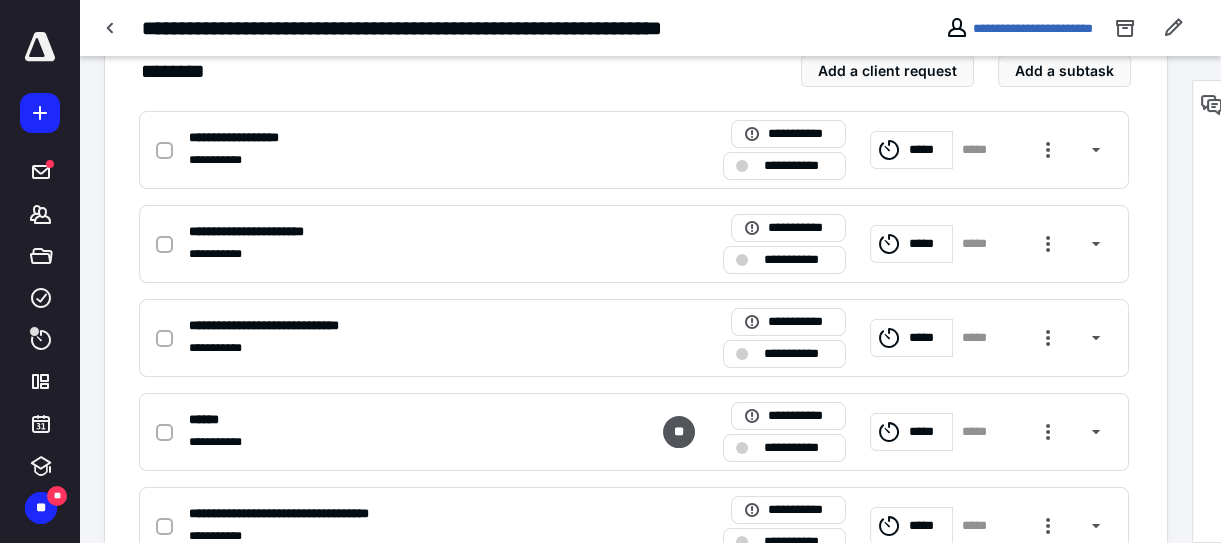 scroll, scrollTop: 545, scrollLeft: 0, axis: vertical 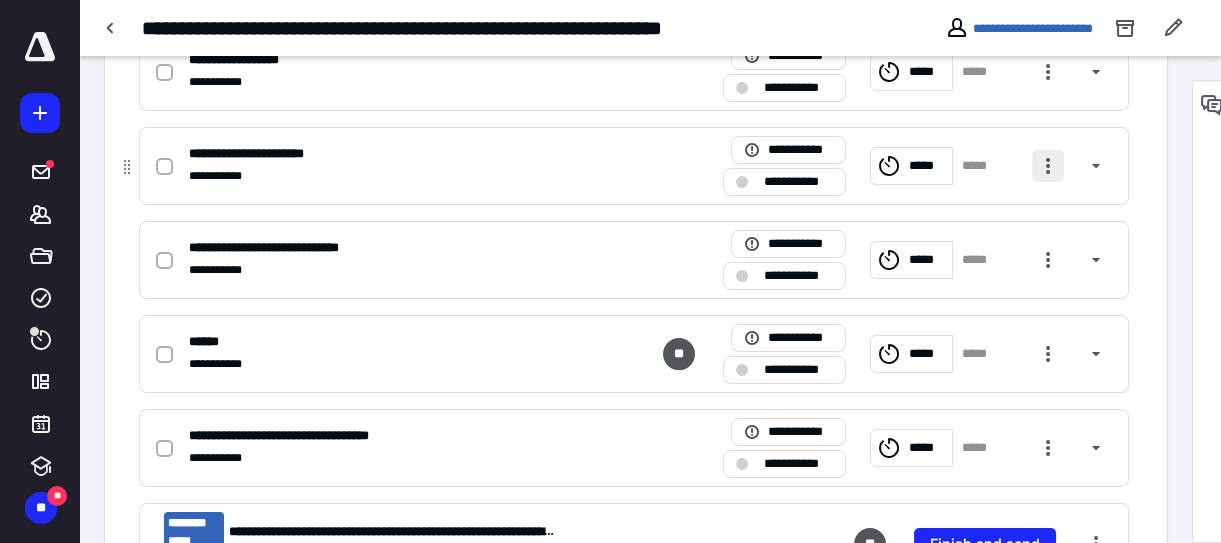 click at bounding box center (1048, 166) 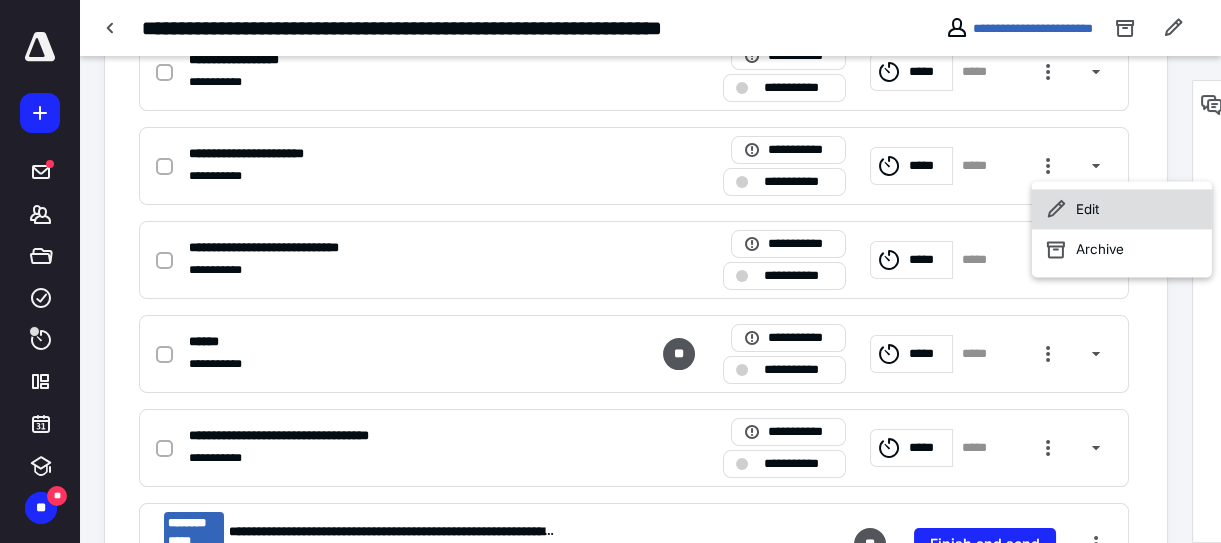 click on "Edit" at bounding box center (1122, 209) 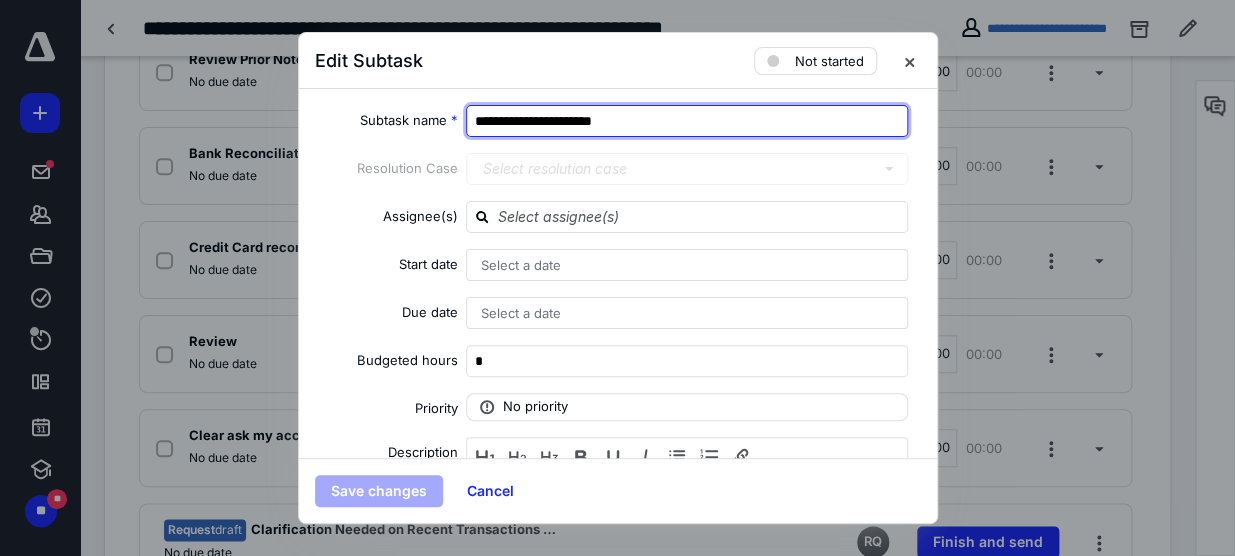 drag, startPoint x: 644, startPoint y: 114, endPoint x: 605, endPoint y: 114, distance: 39 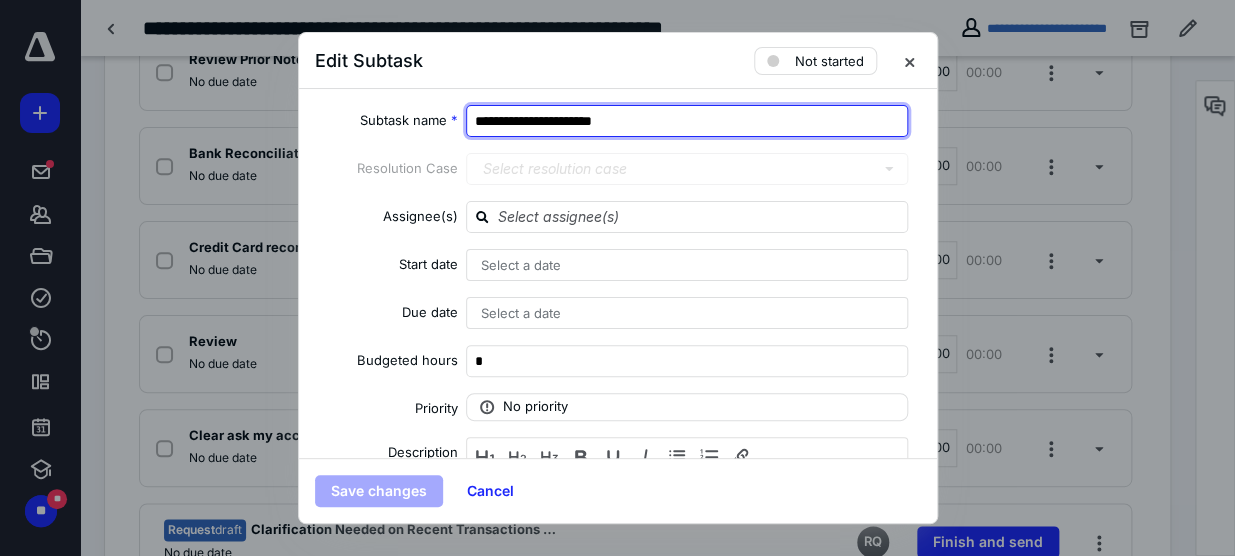 click on "**********" at bounding box center [687, 121] 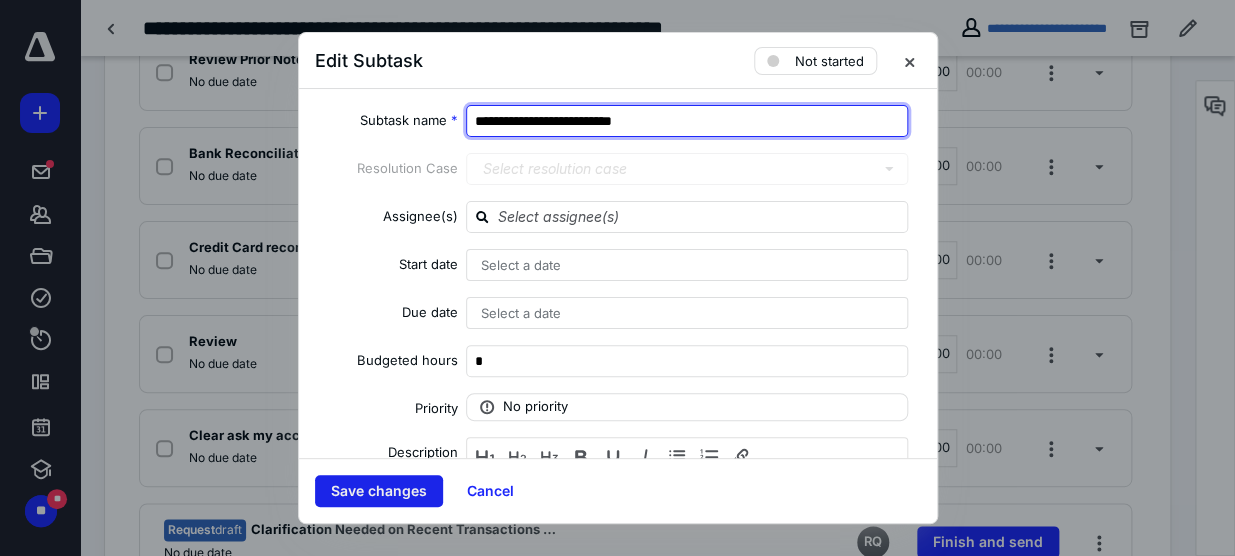 type on "**********" 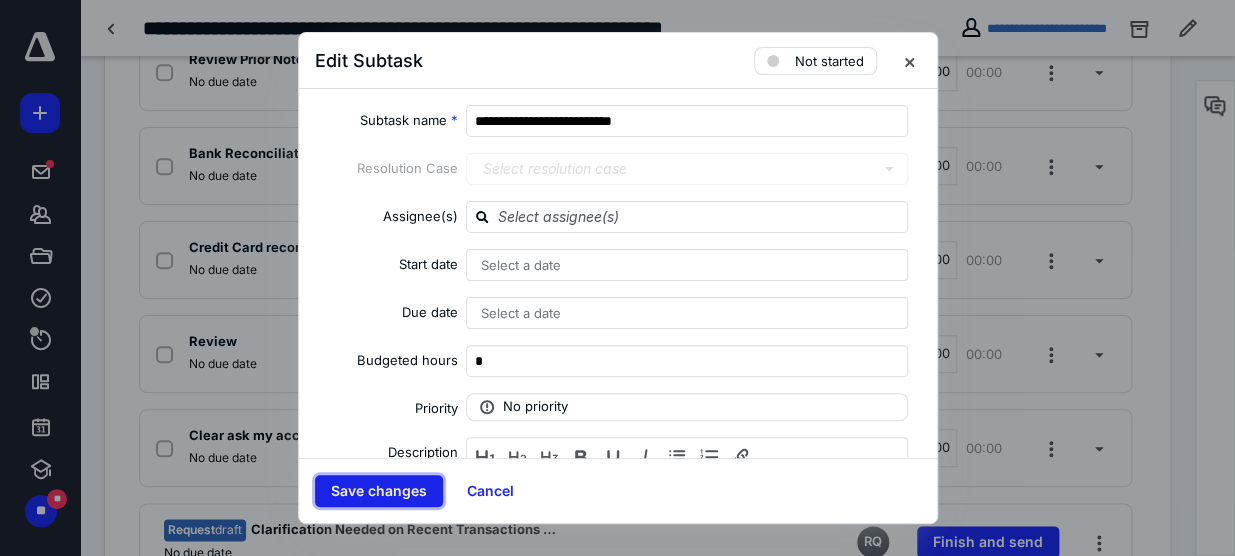 click on "Save changes" at bounding box center [379, 491] 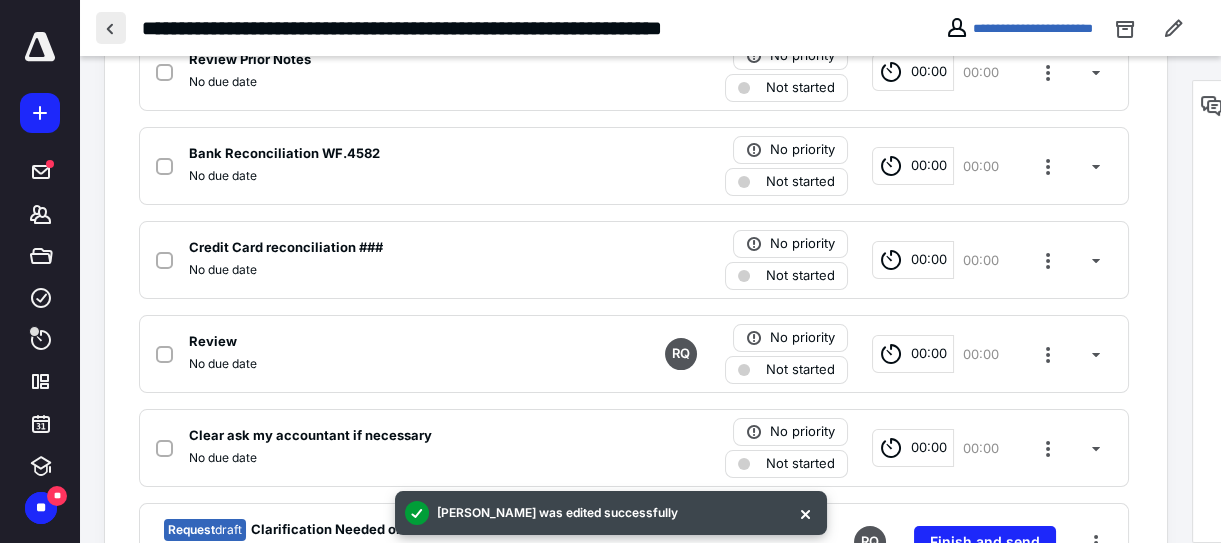 click at bounding box center (111, 28) 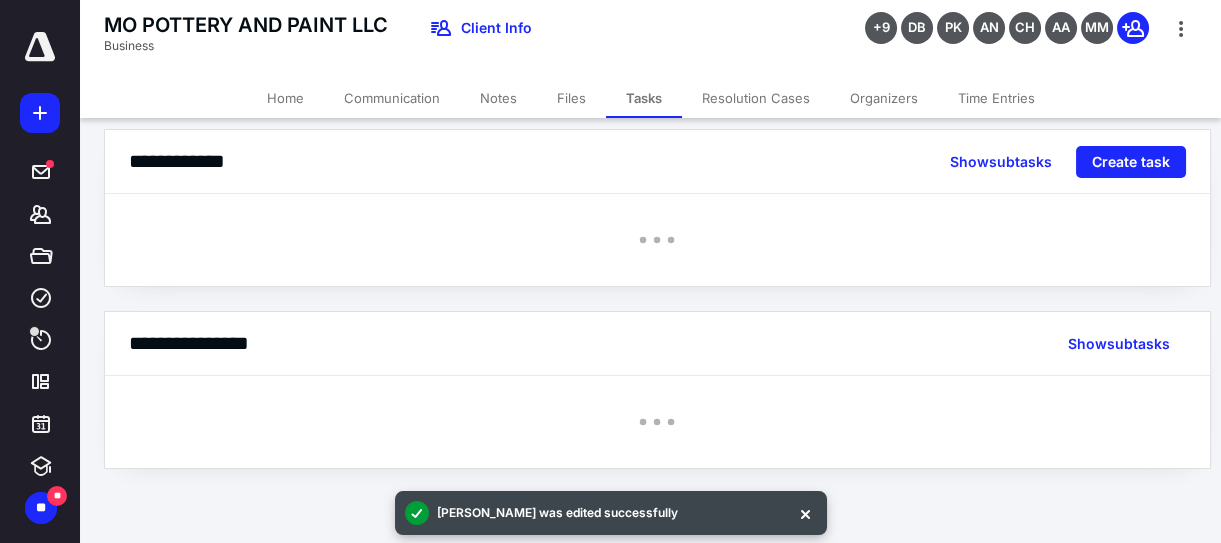 scroll, scrollTop: 0, scrollLeft: 0, axis: both 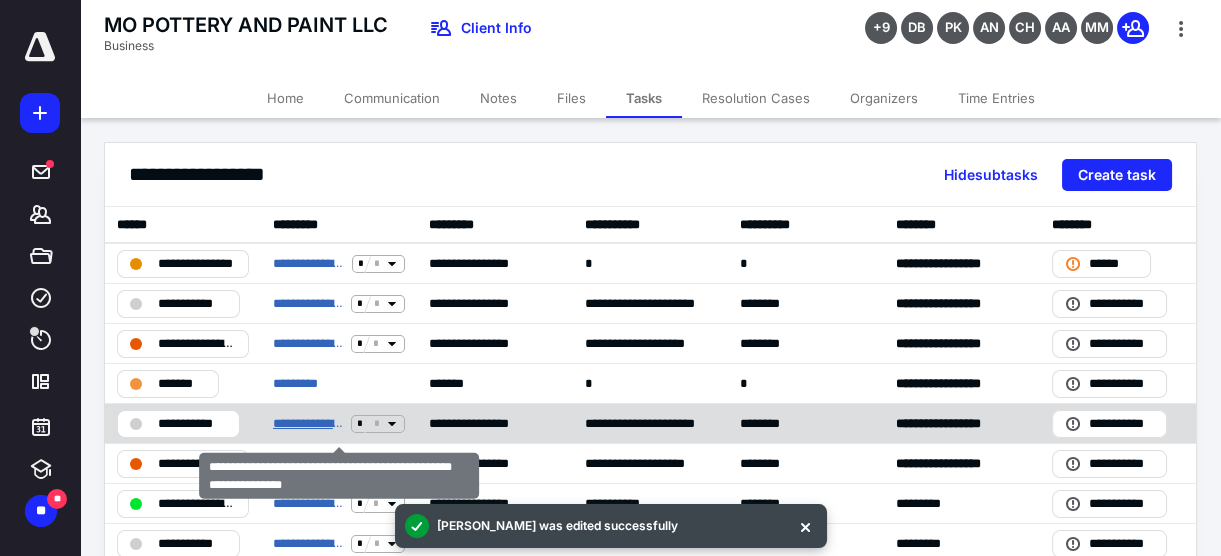 click on "**********" at bounding box center [308, 423] 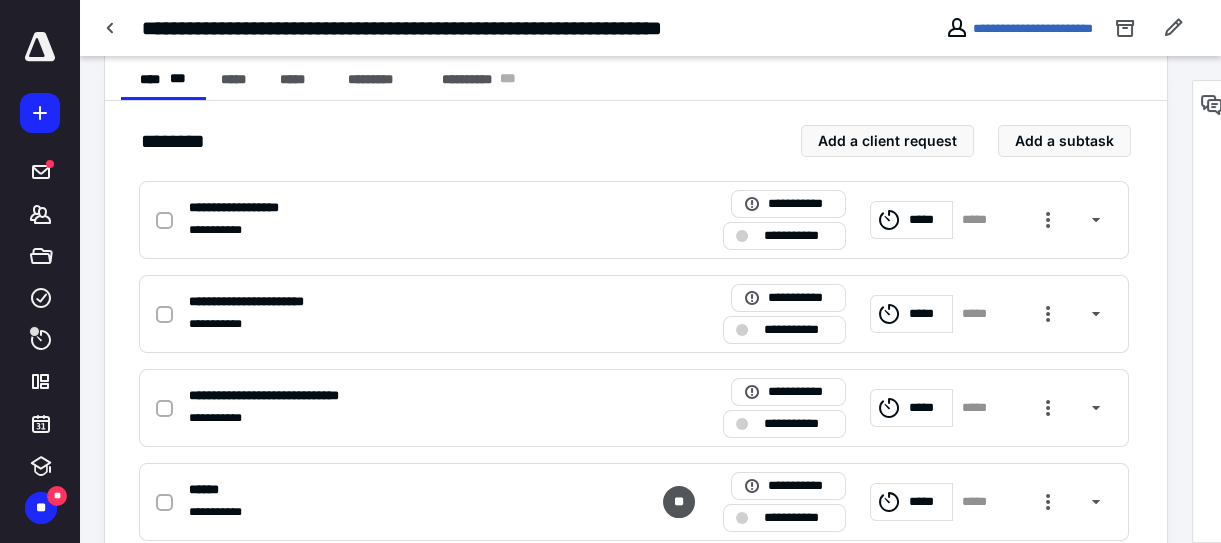 scroll, scrollTop: 454, scrollLeft: 0, axis: vertical 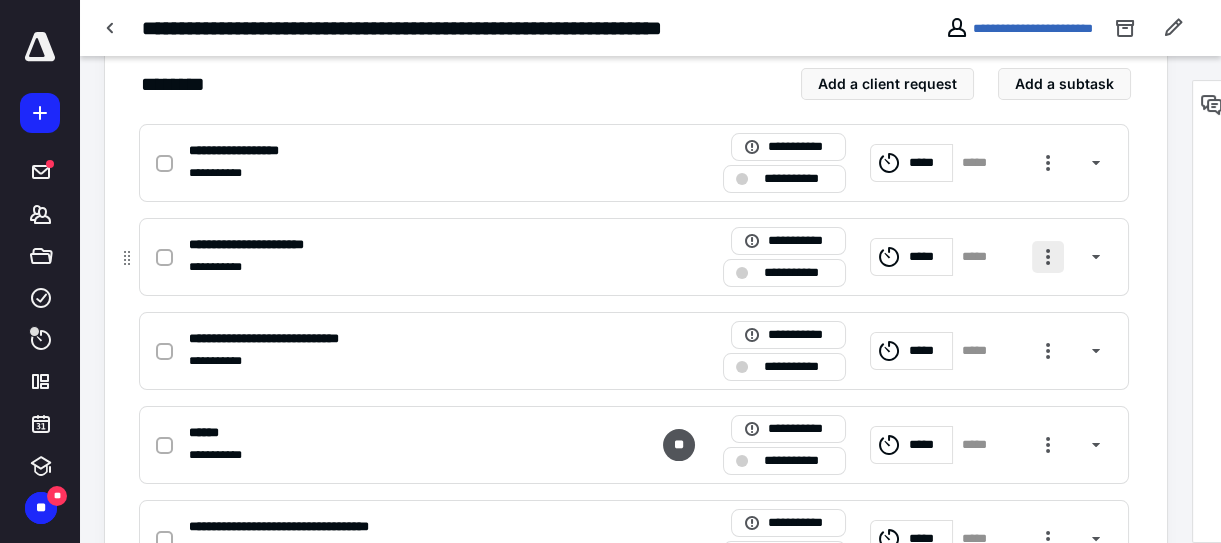 click at bounding box center [1048, 257] 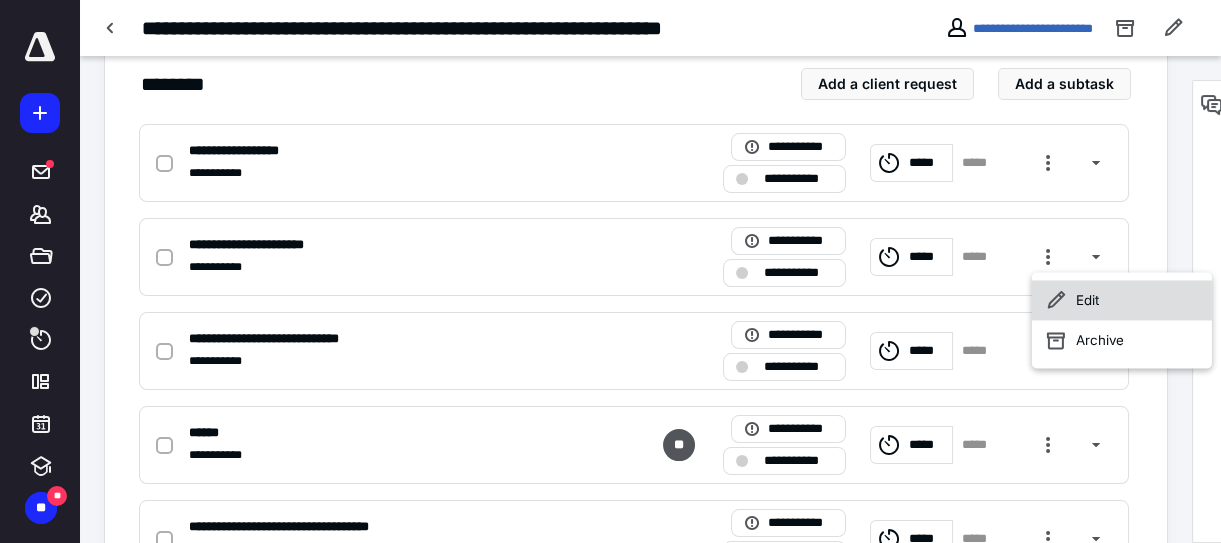 click on "Edit" at bounding box center [1122, 300] 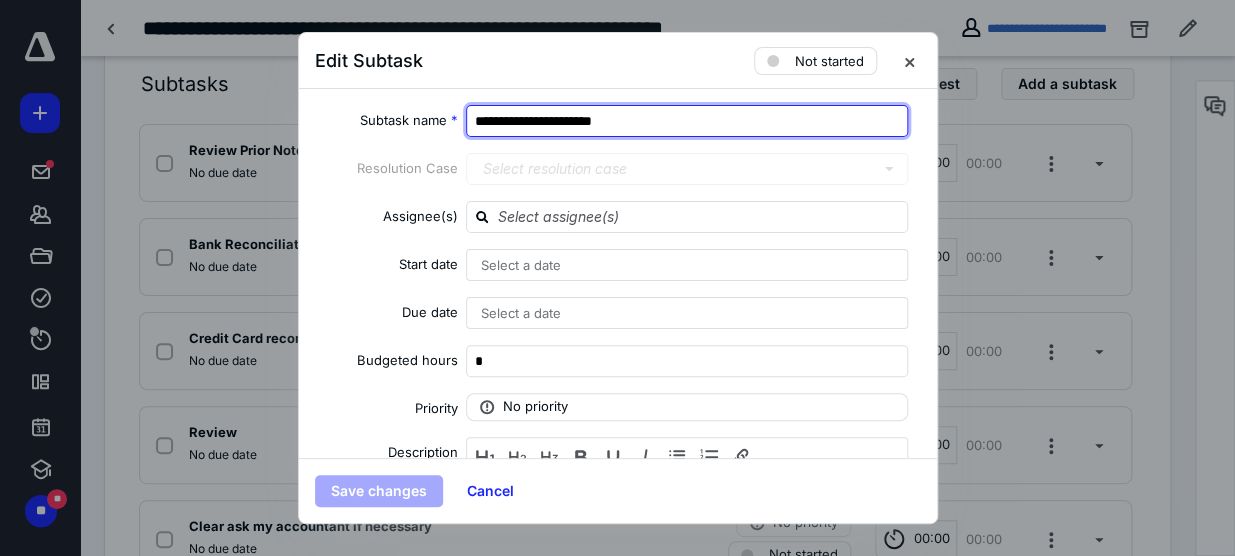 drag, startPoint x: 655, startPoint y: 121, endPoint x: 607, endPoint y: 121, distance: 48 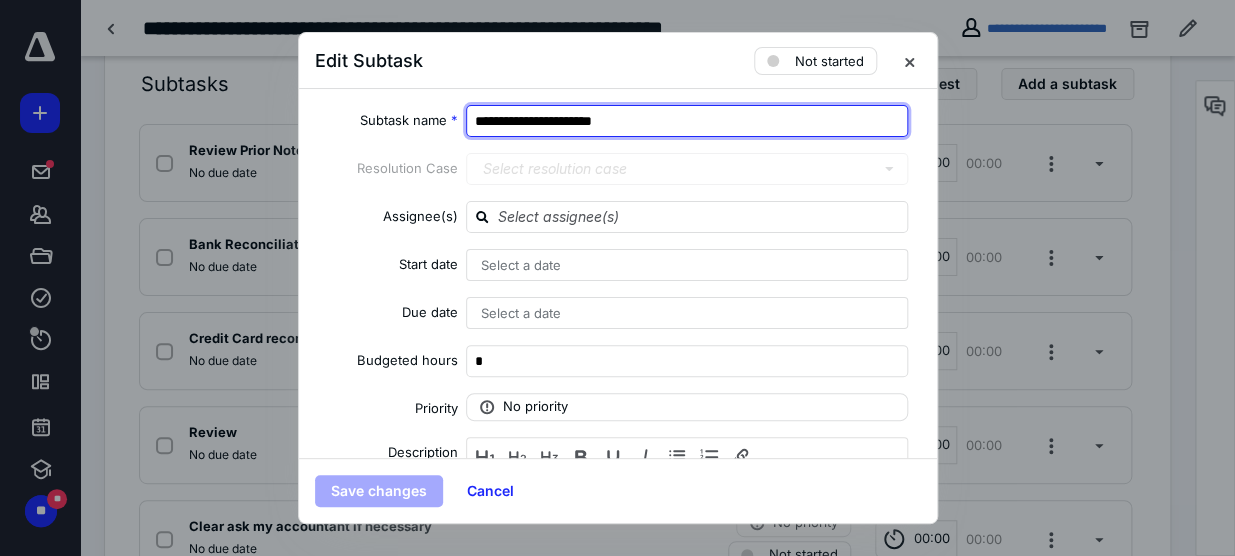 click on "**********" at bounding box center (687, 121) 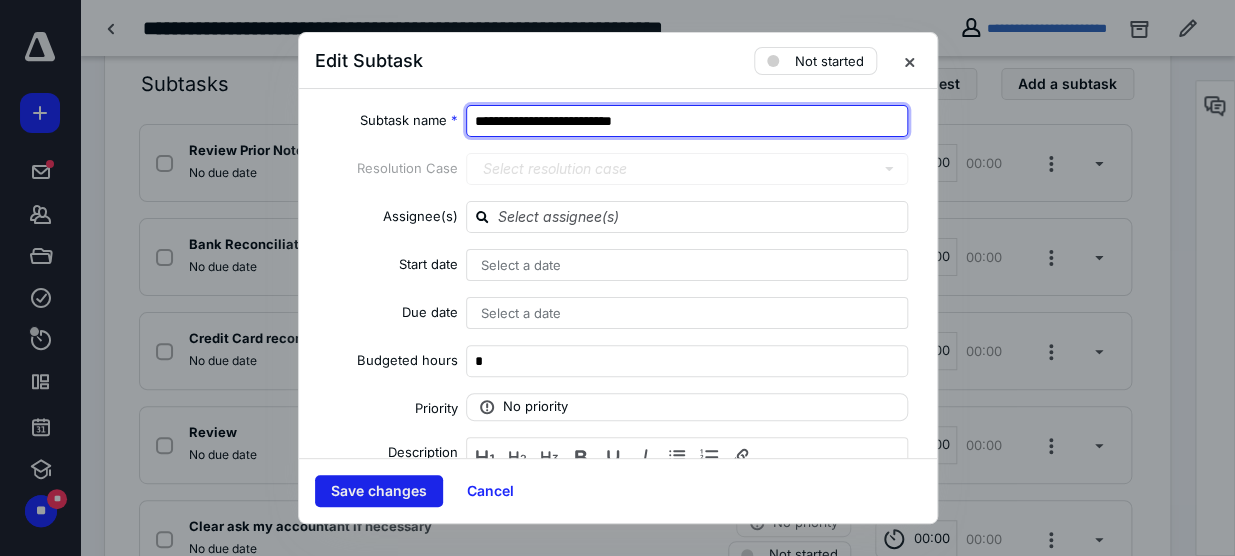 type on "**********" 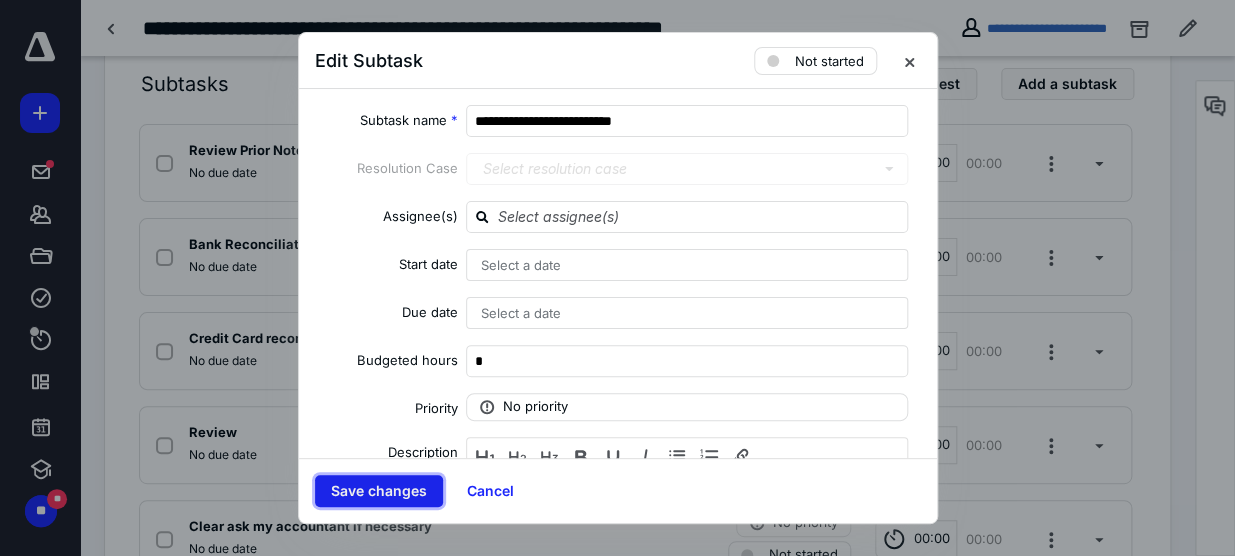 click on "Save changes" at bounding box center [379, 491] 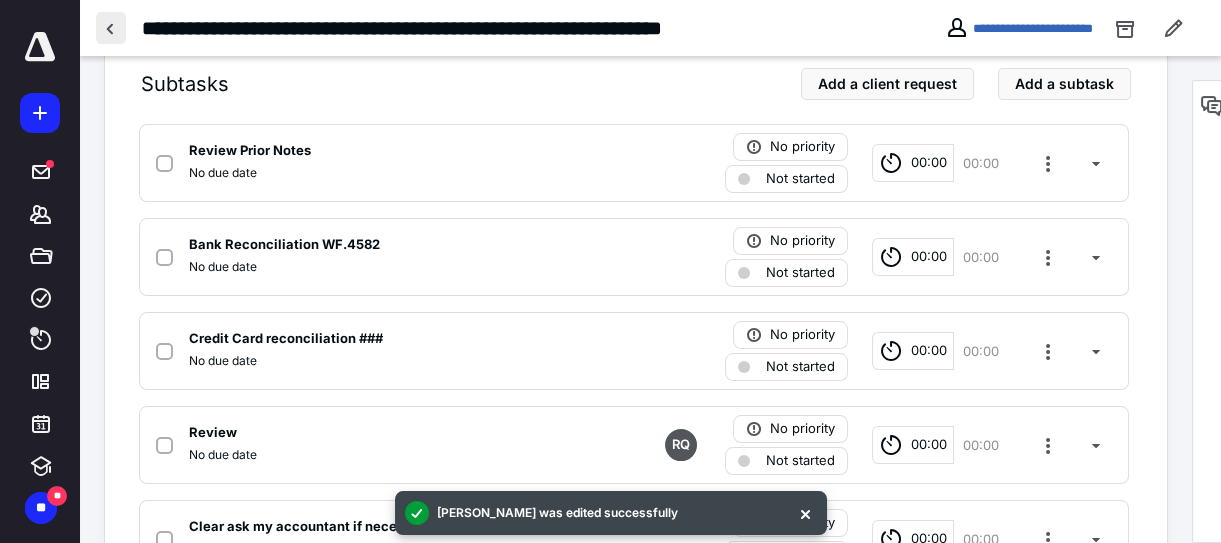 click at bounding box center [111, 28] 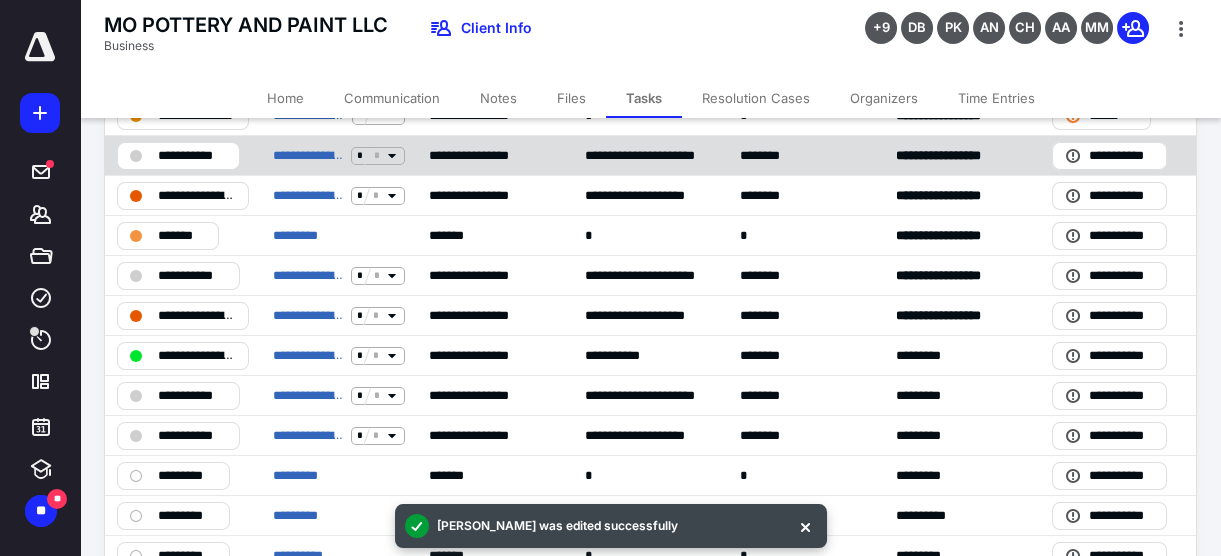 scroll, scrollTop: 272, scrollLeft: 0, axis: vertical 